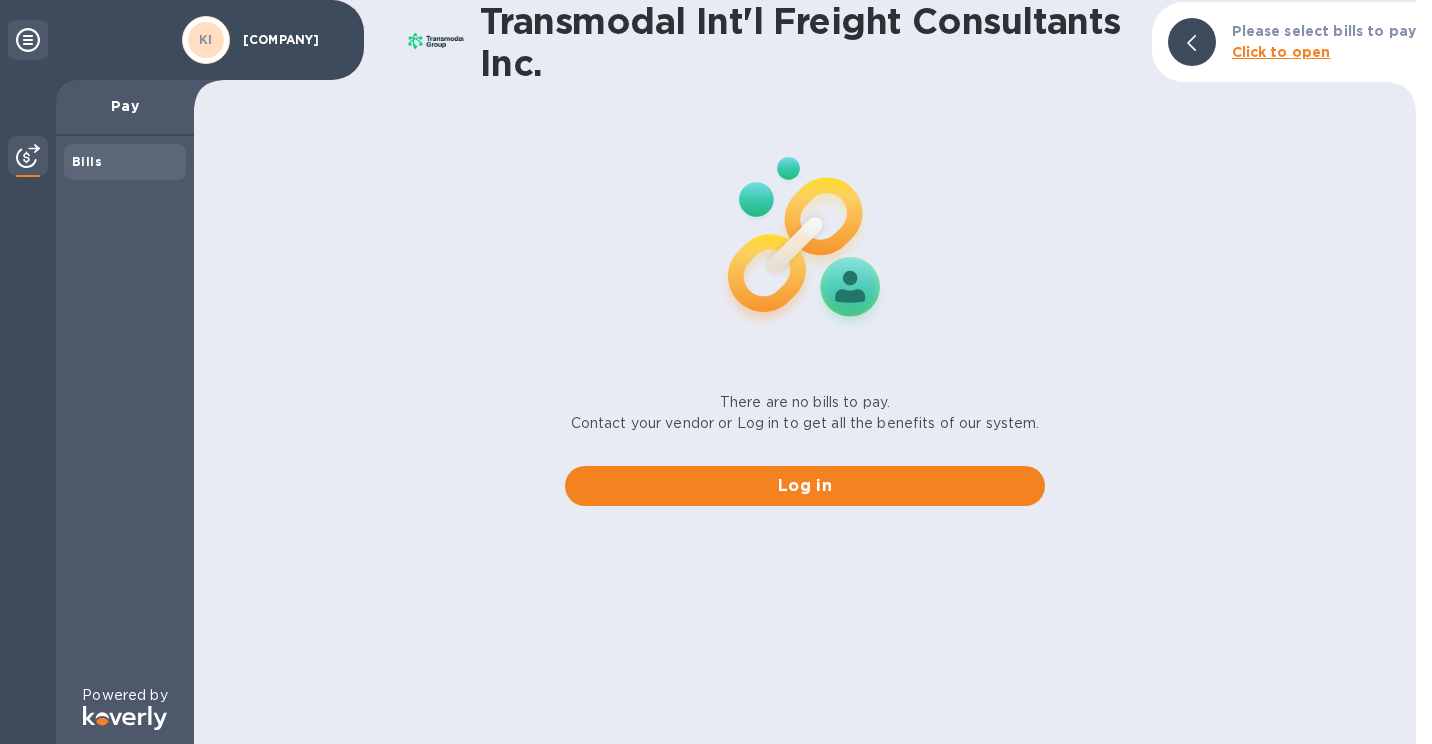scroll, scrollTop: 0, scrollLeft: 0, axis: both 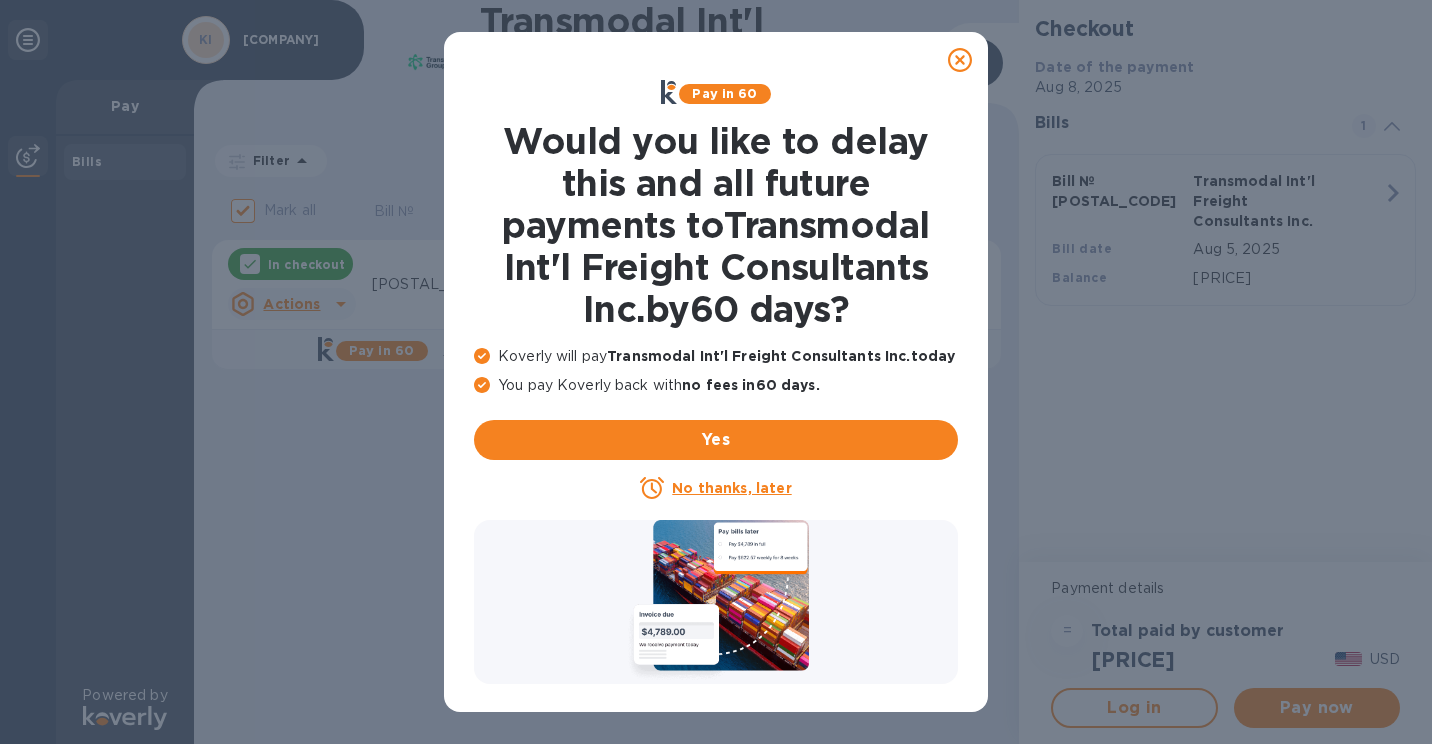 click on "No thanks, later" at bounding box center [731, 488] 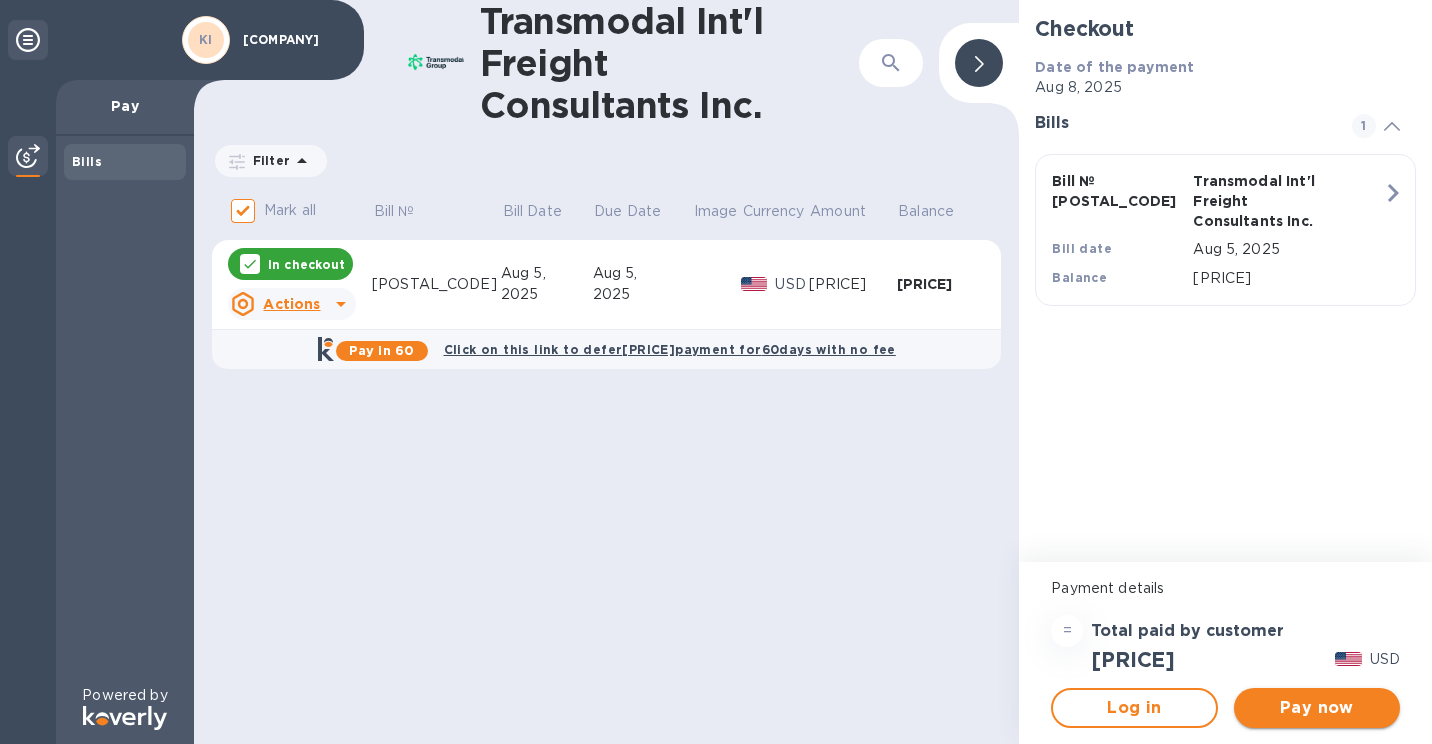 click on "Pay now" at bounding box center (1317, 708) 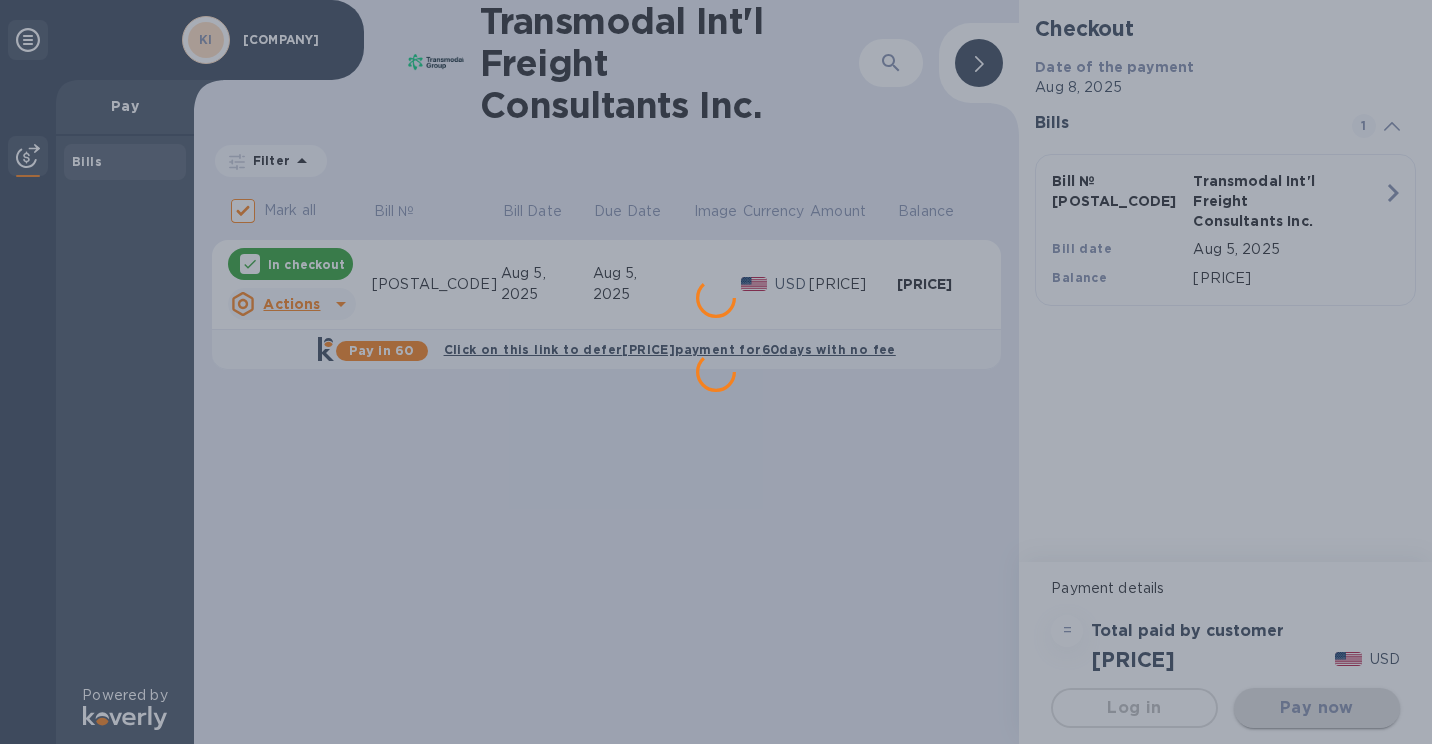 scroll, scrollTop: 0, scrollLeft: 0, axis: both 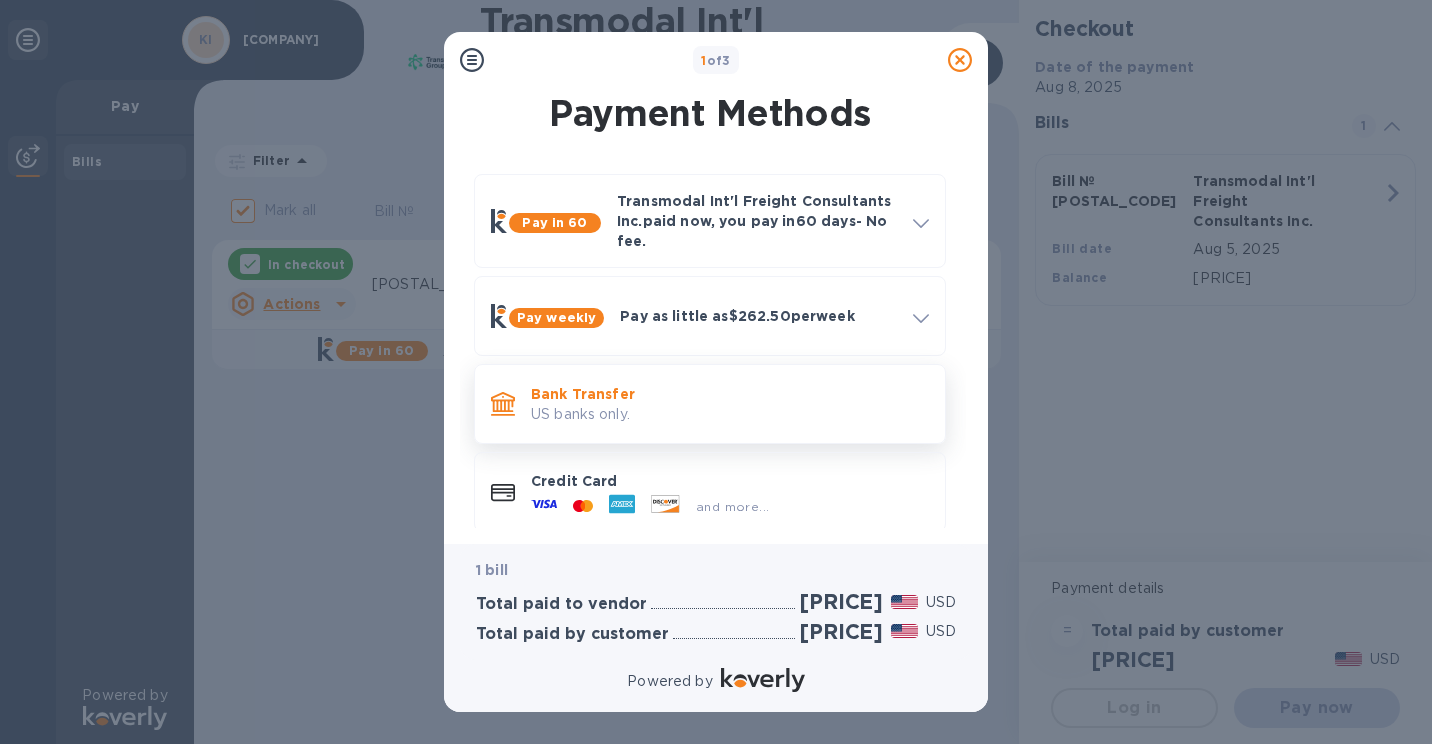 click on "Bank Transfer" at bounding box center [730, 394] 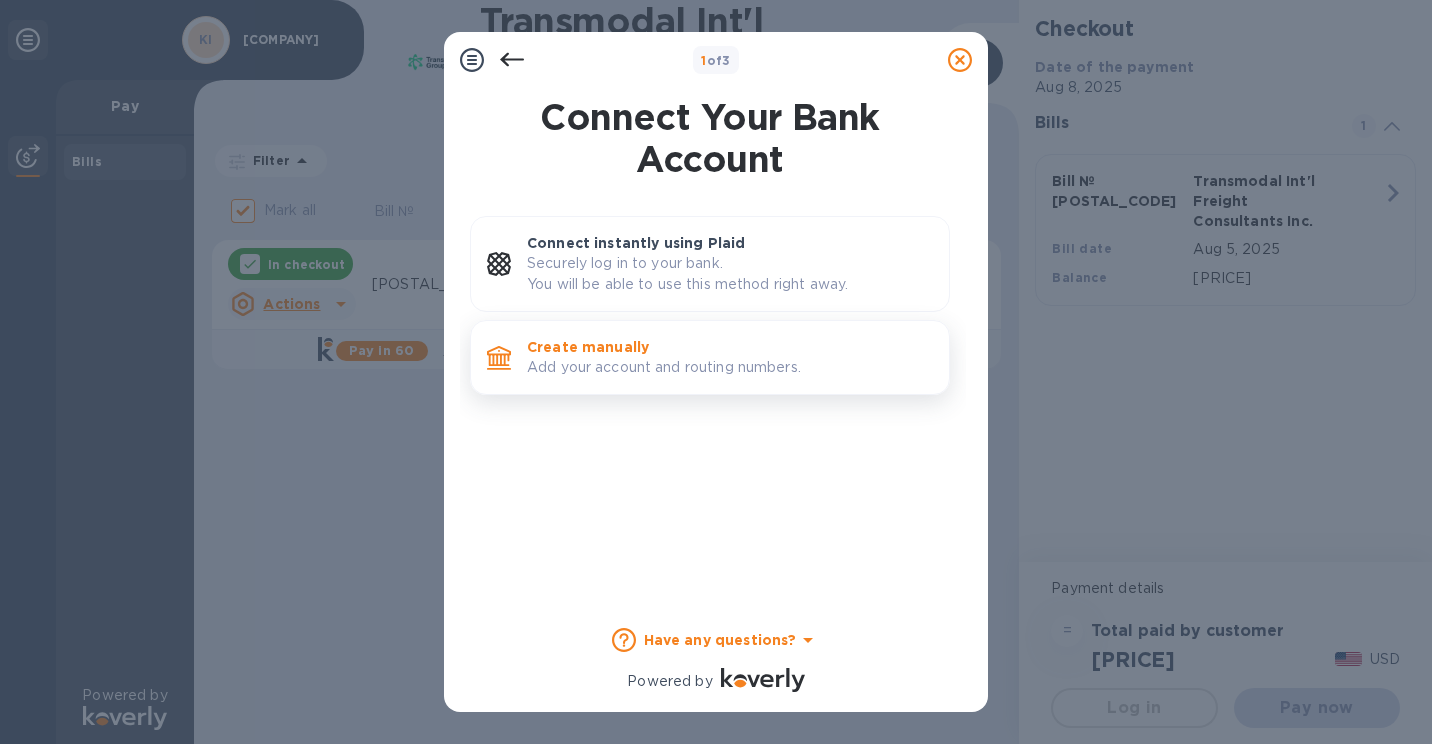 click on "Add your account and routing numbers." at bounding box center (730, 367) 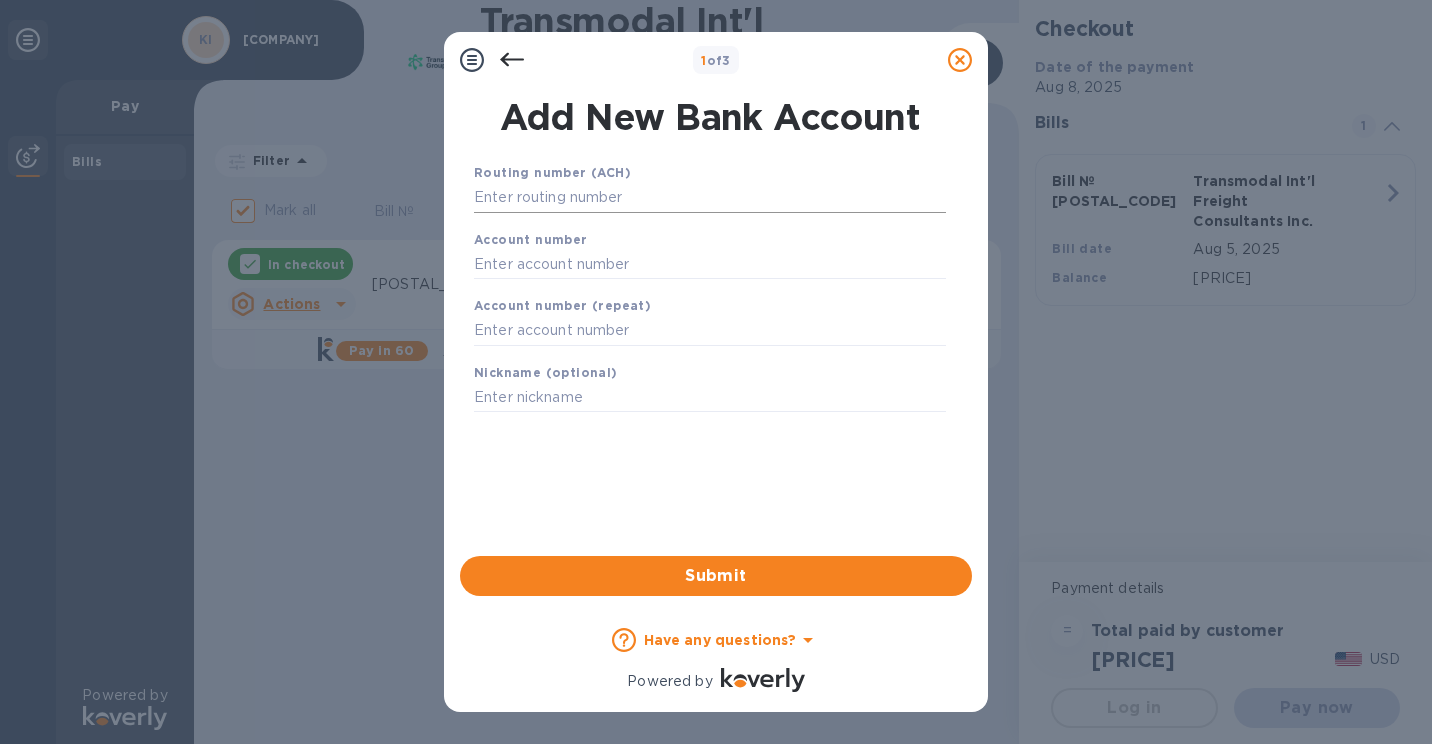 click at bounding box center [710, 198] 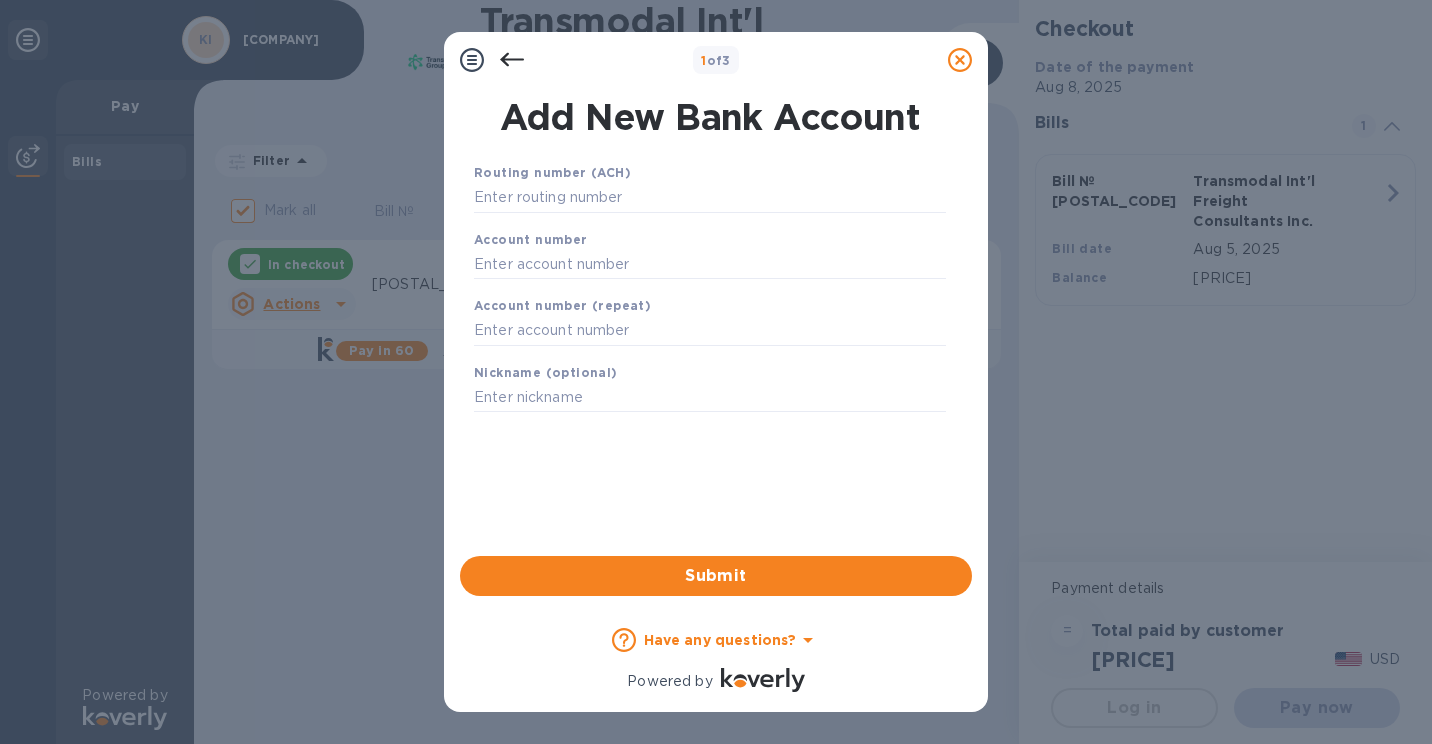 click 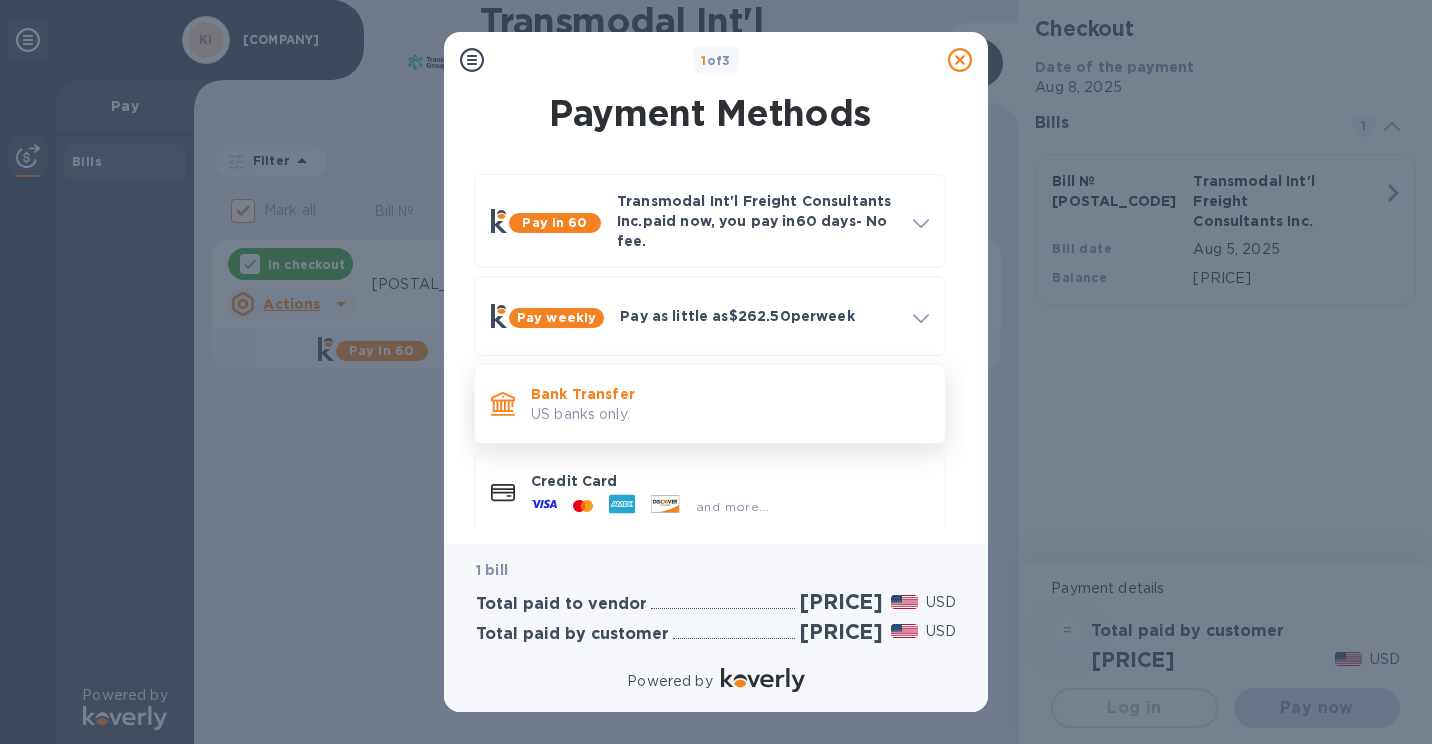 scroll, scrollTop: 19, scrollLeft: 0, axis: vertical 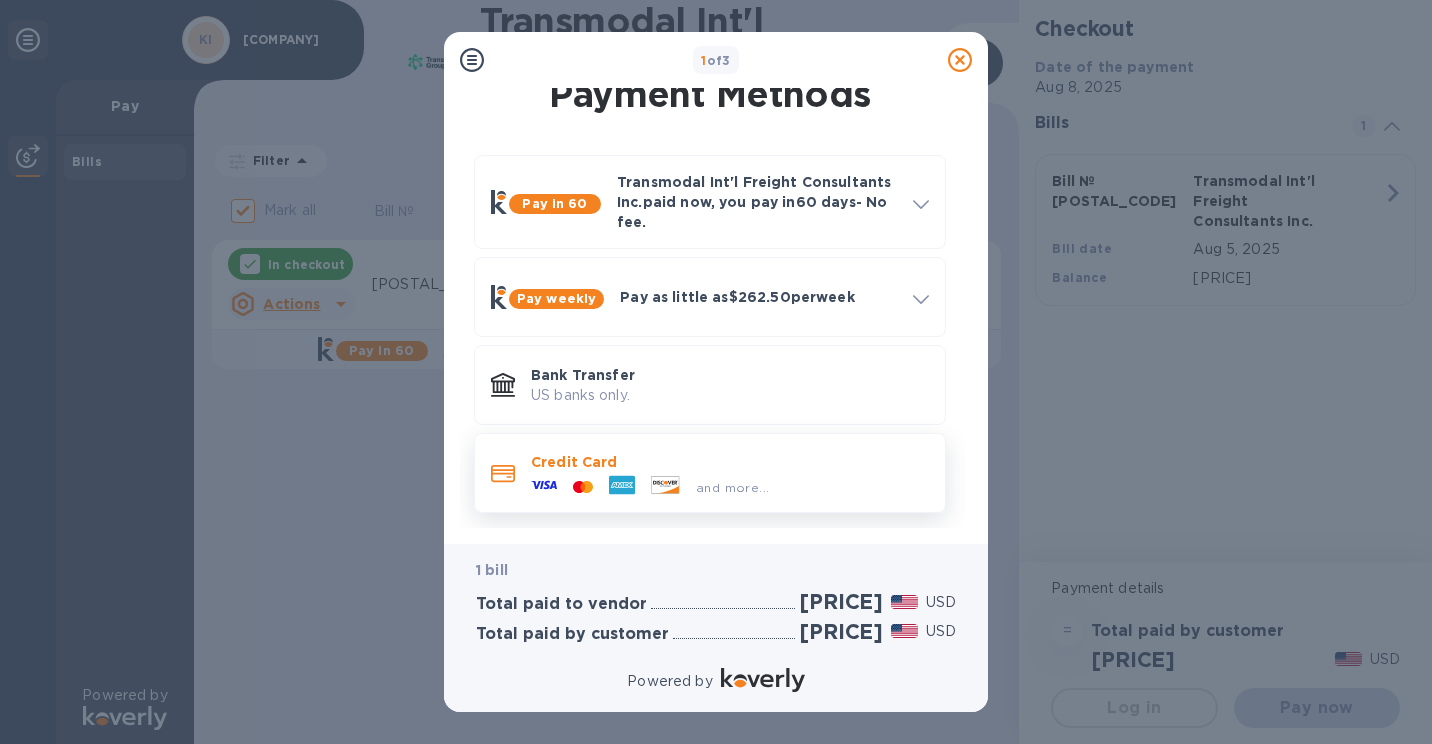 click on "Credit Card" at bounding box center (730, 462) 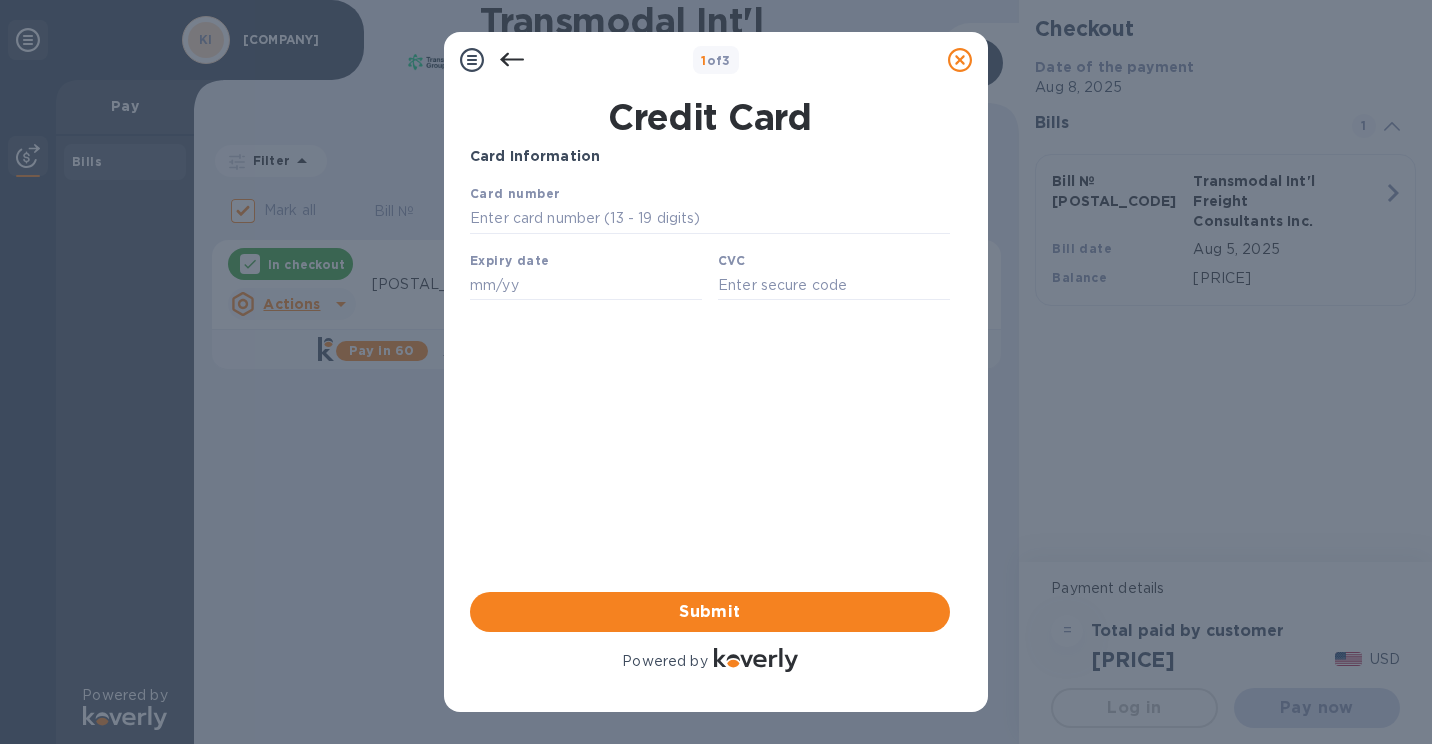 scroll, scrollTop: 0, scrollLeft: 0, axis: both 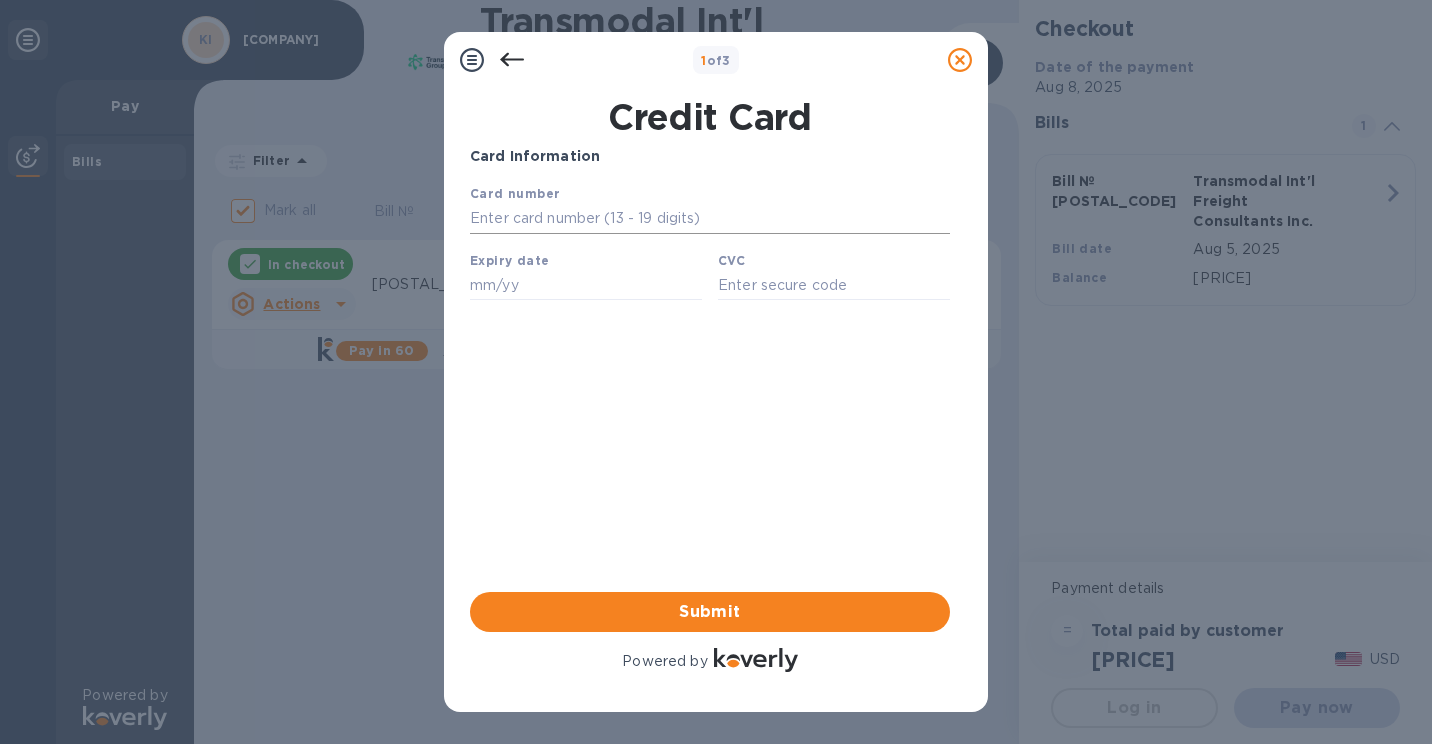 click at bounding box center (710, 219) 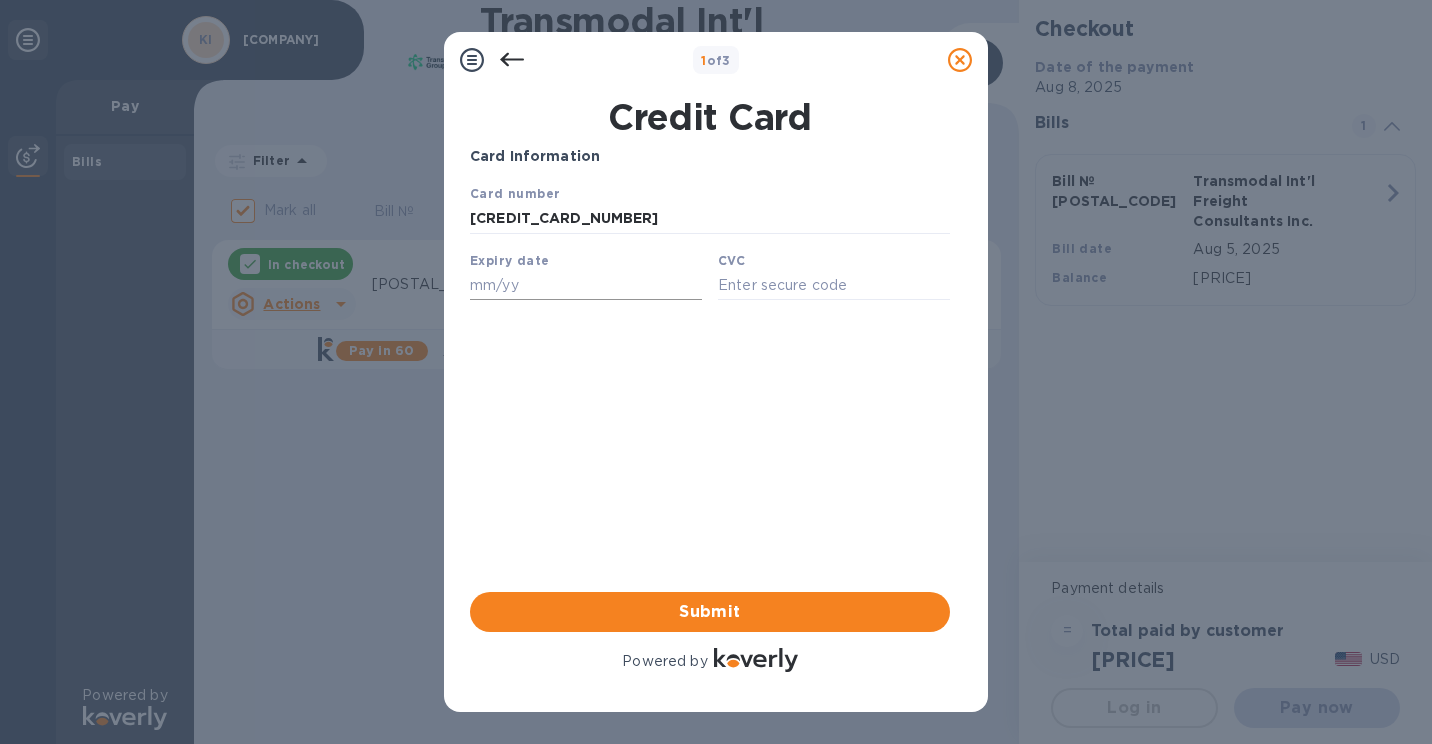 type on "[CREDIT_CARD_NUMBER]" 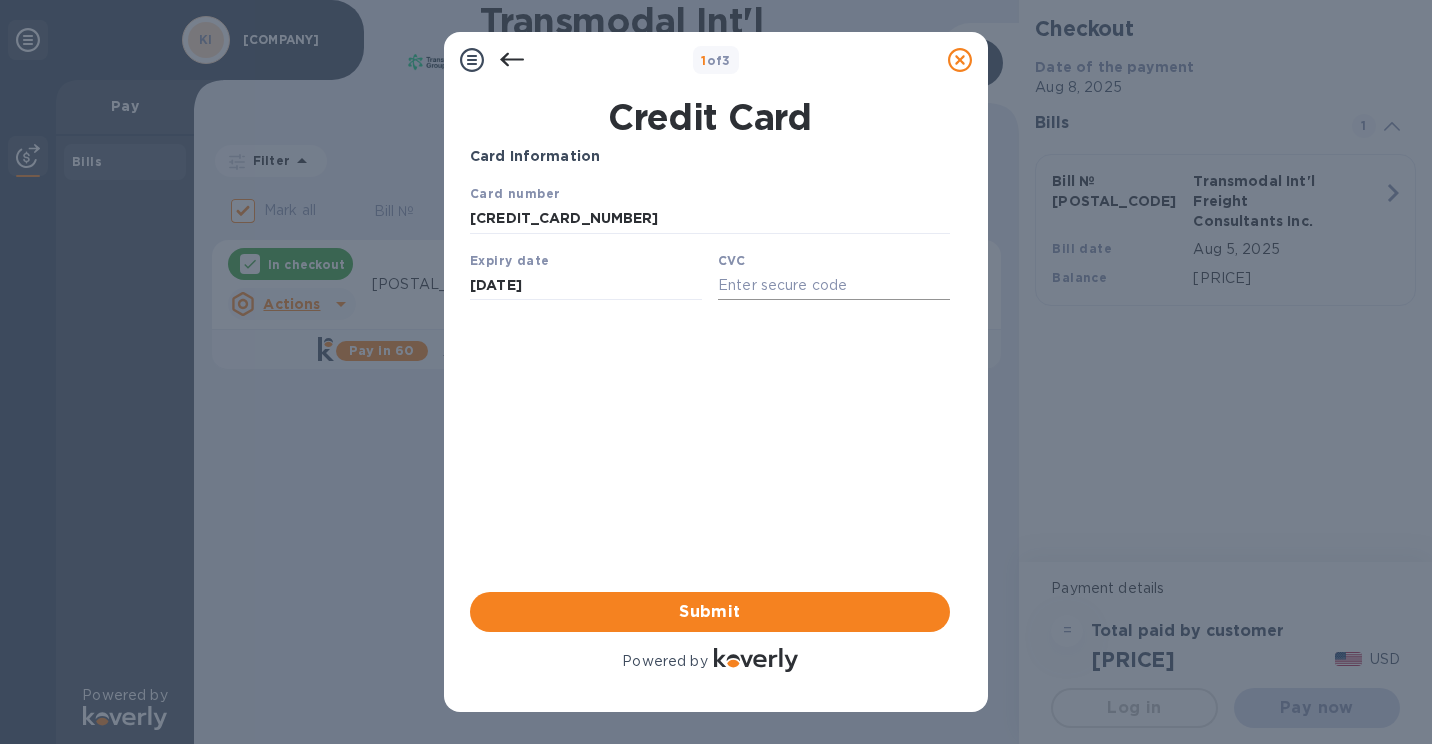 type on "[DATE]" 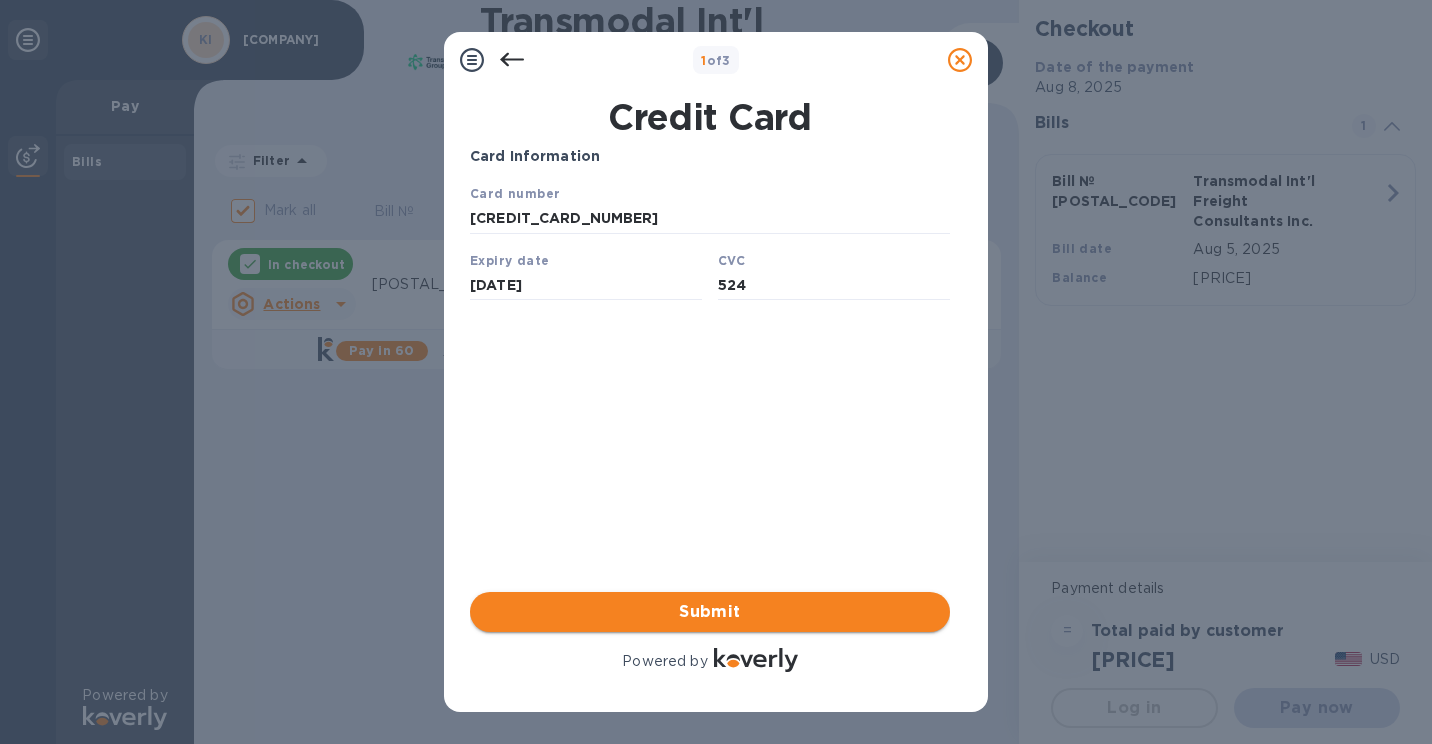 type on "524" 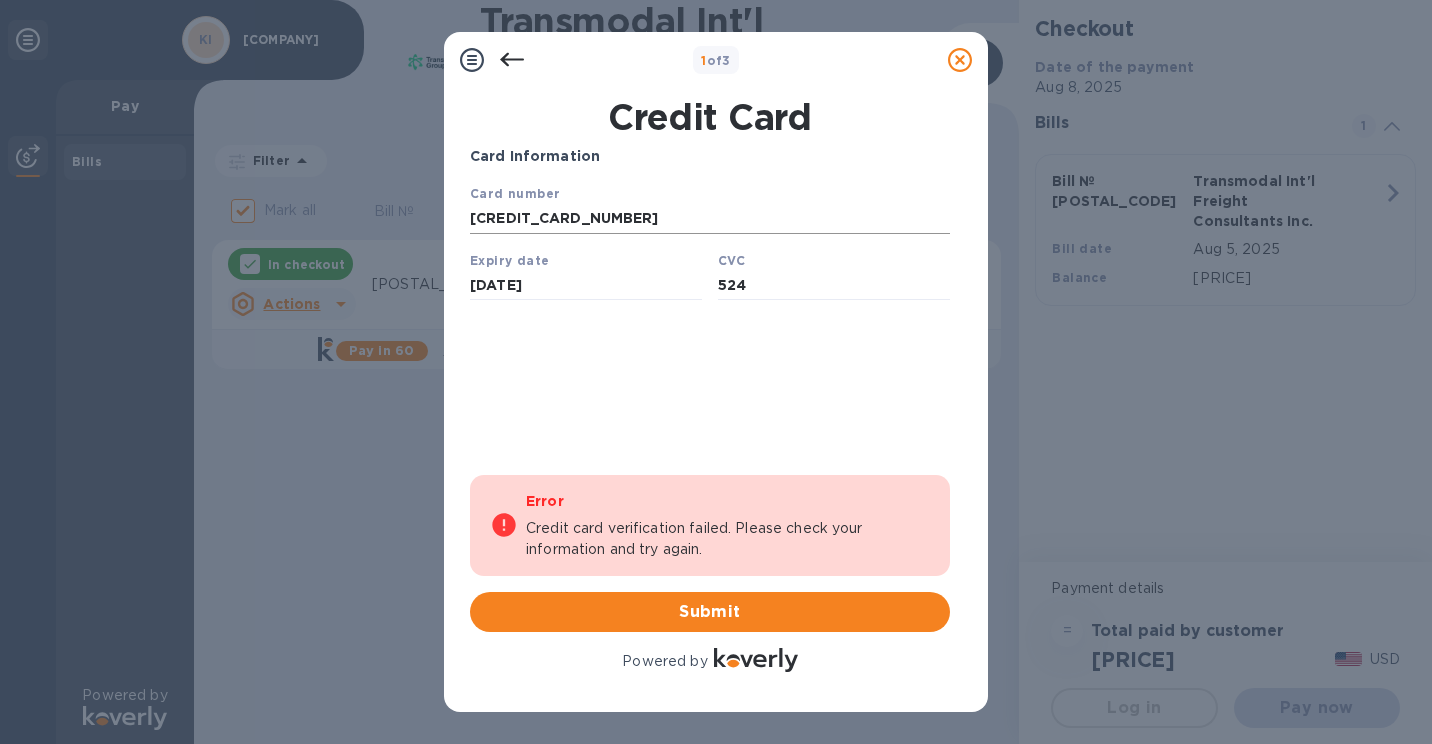 click on "[CREDIT_CARD_NUMBER]" at bounding box center [710, 219] 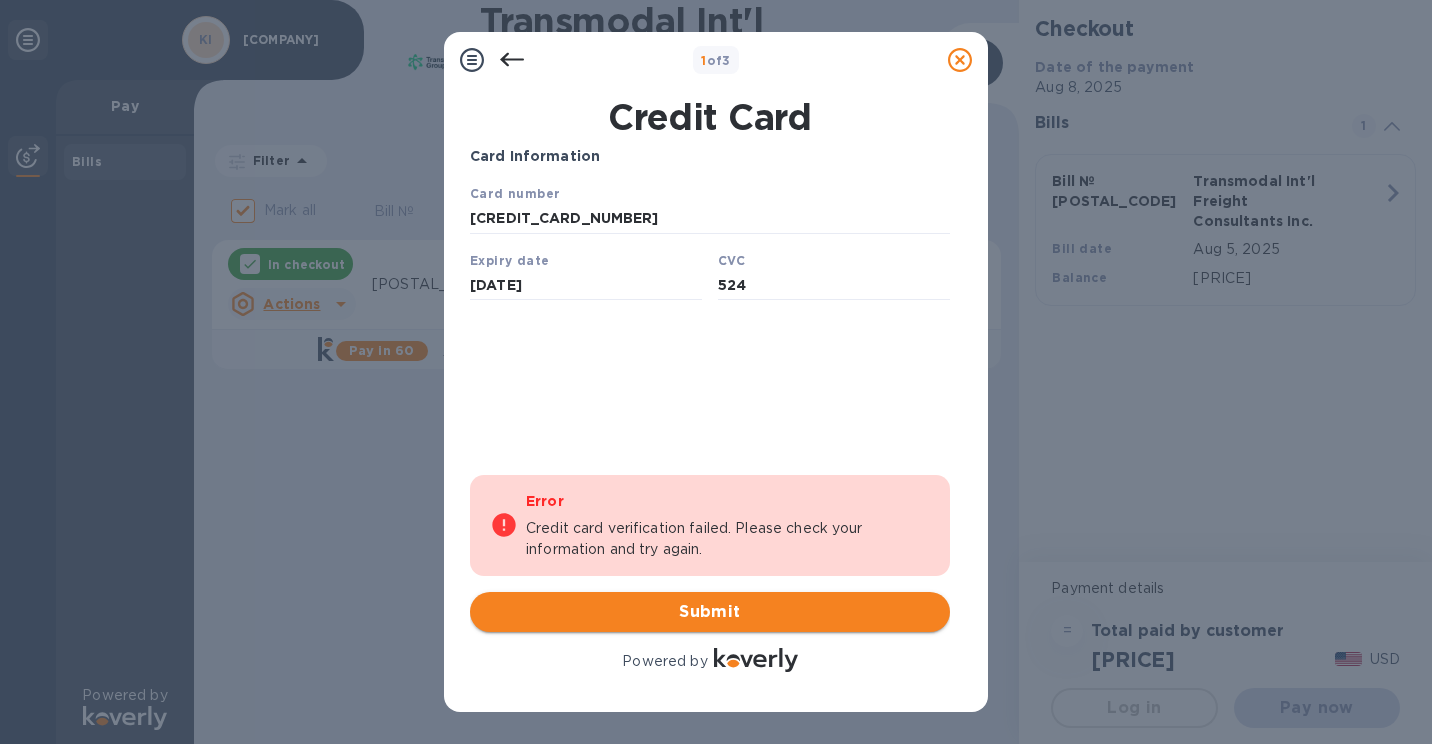 type on "[CREDIT_CARD_NUMBER]" 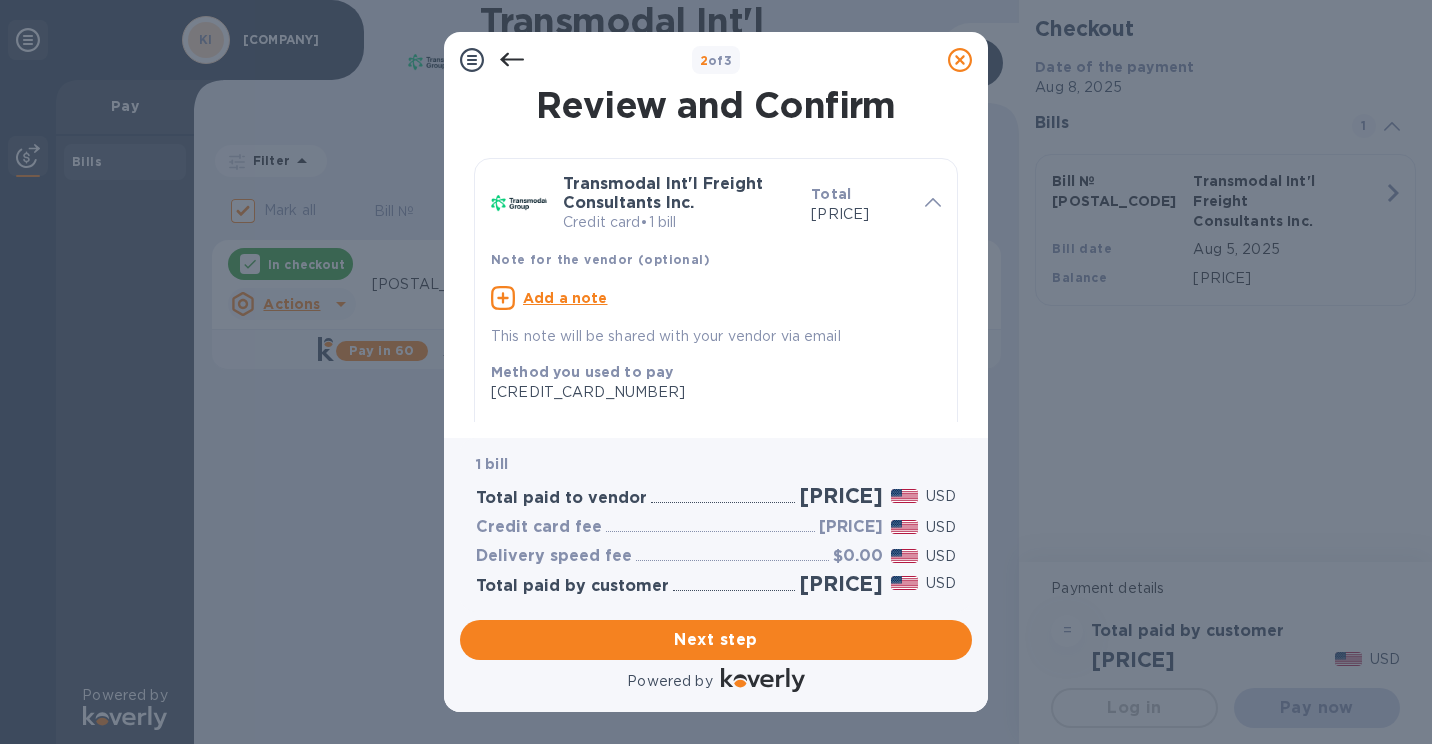 click at bounding box center (512, 60) 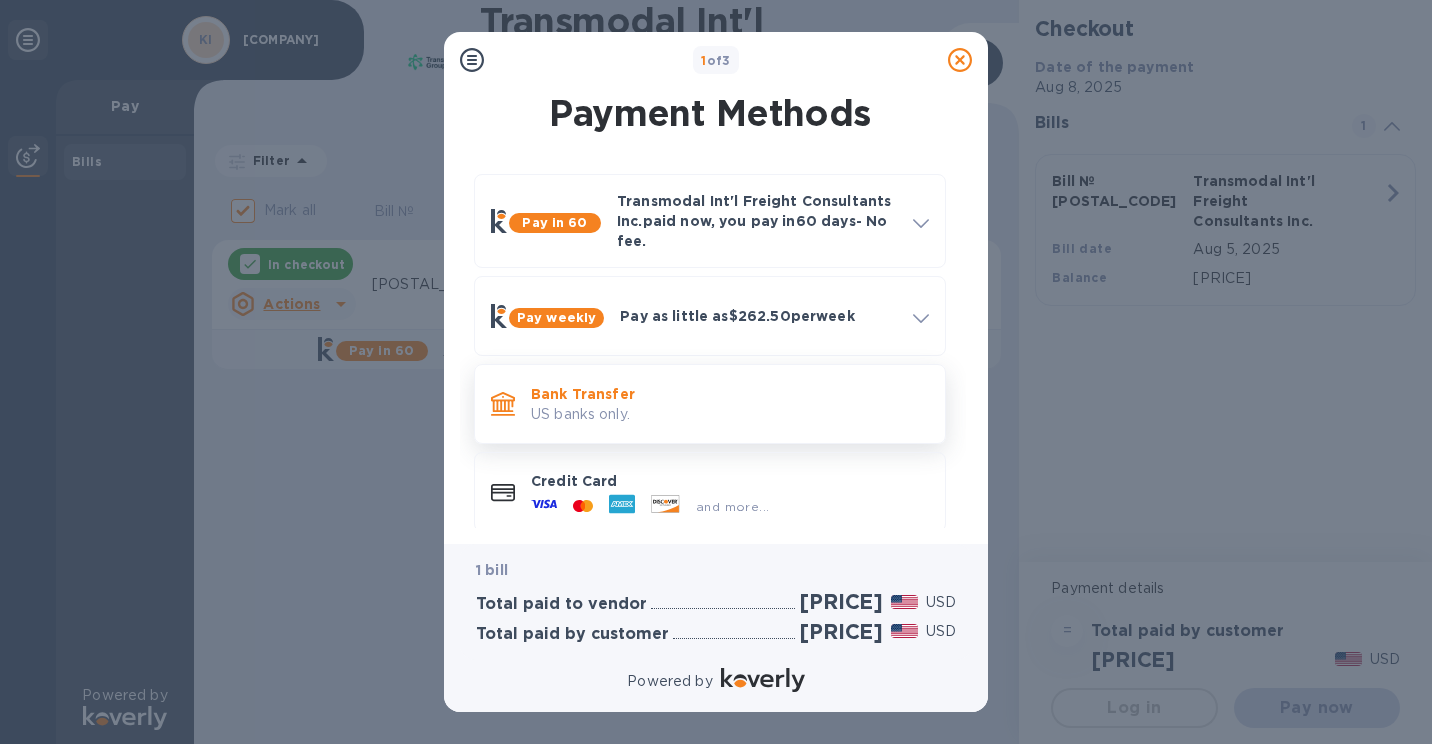 click on "Bank Transfer" at bounding box center [730, 394] 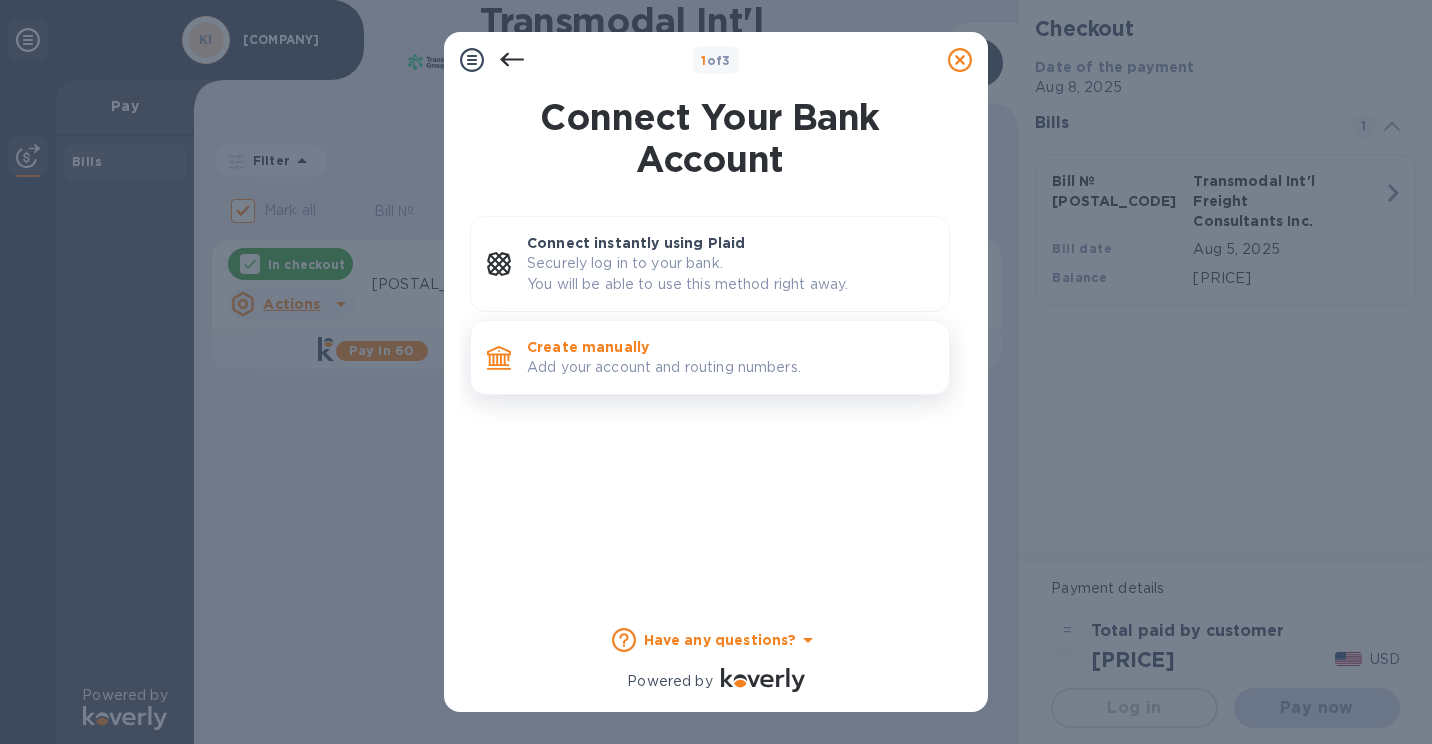 click on "Add your account and routing numbers." at bounding box center (730, 367) 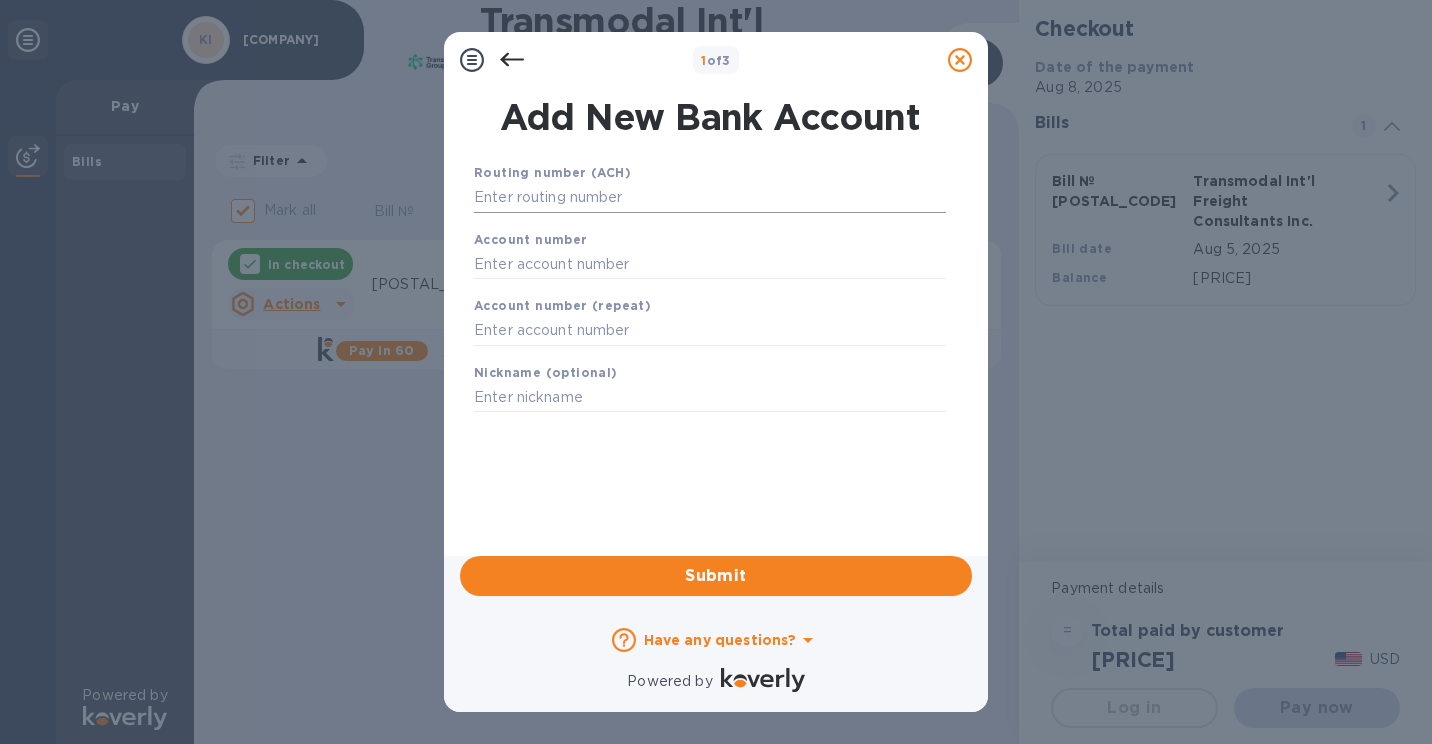 click at bounding box center (710, 198) 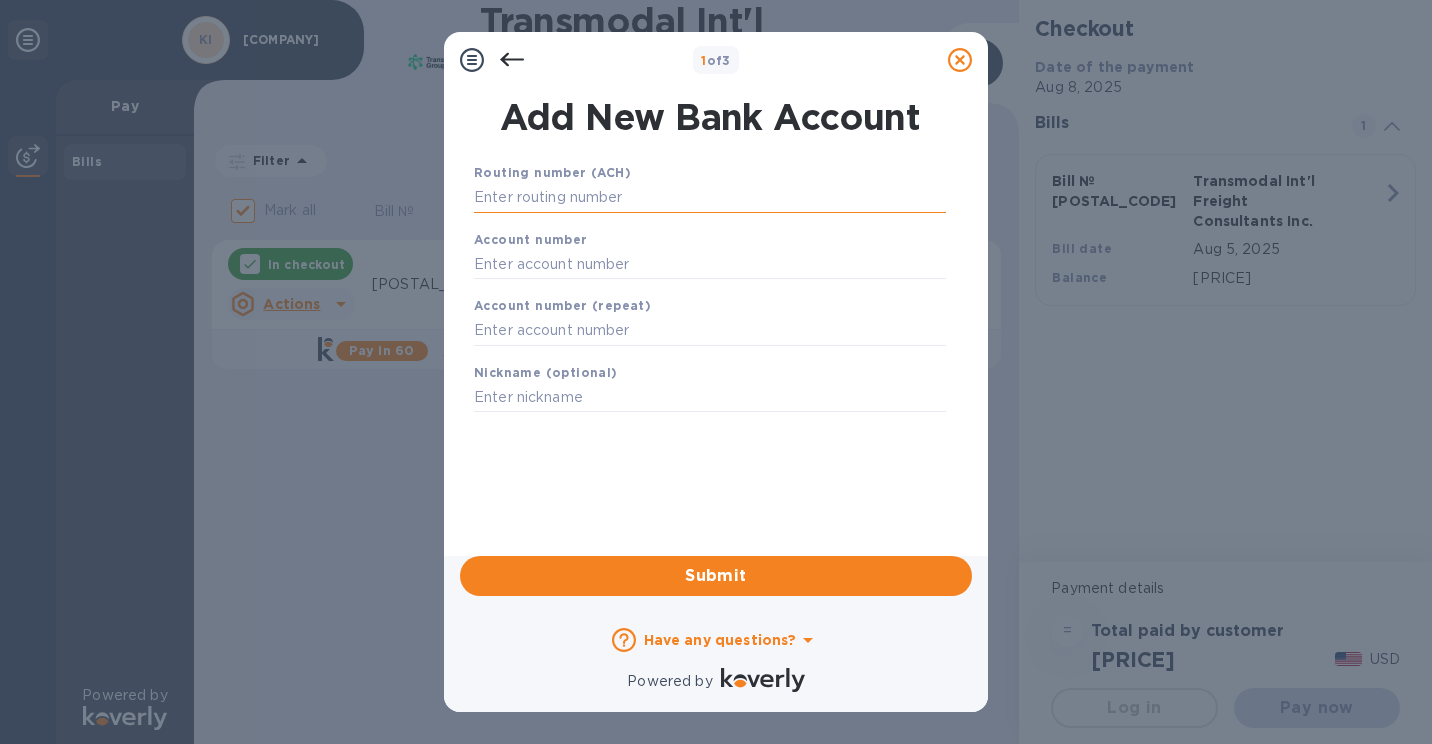 click at bounding box center (710, 198) 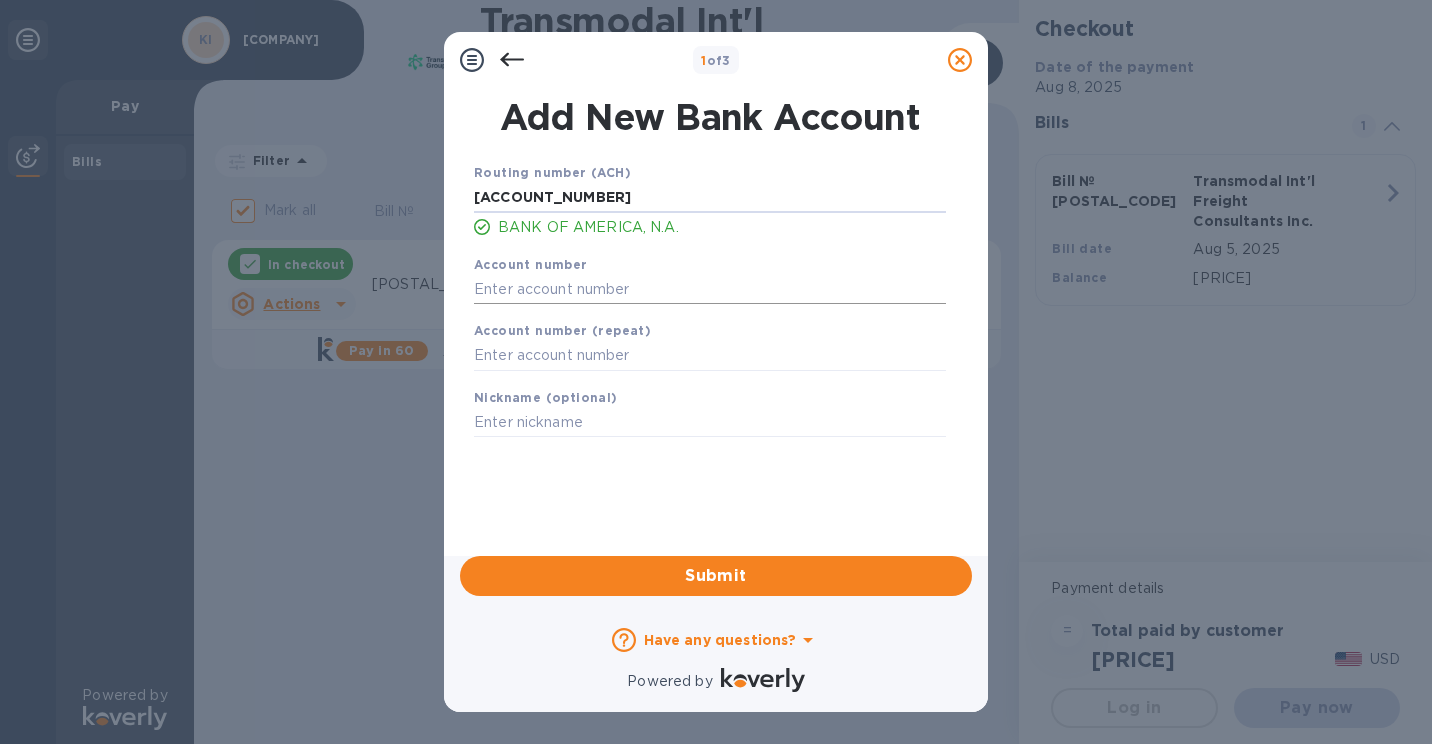 type on "[ACCOUNT_NUMBER]" 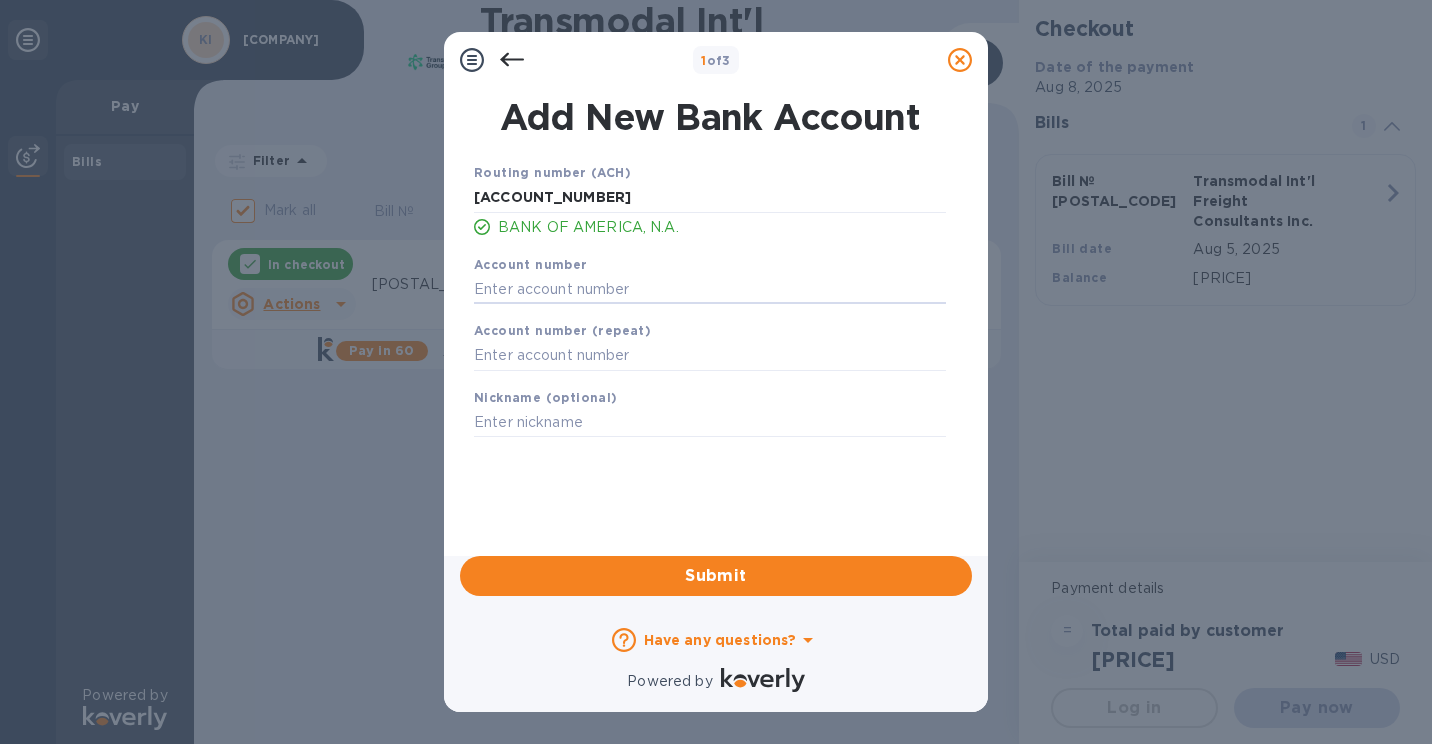 paste on "[ACCOUNT_NUMBER]" 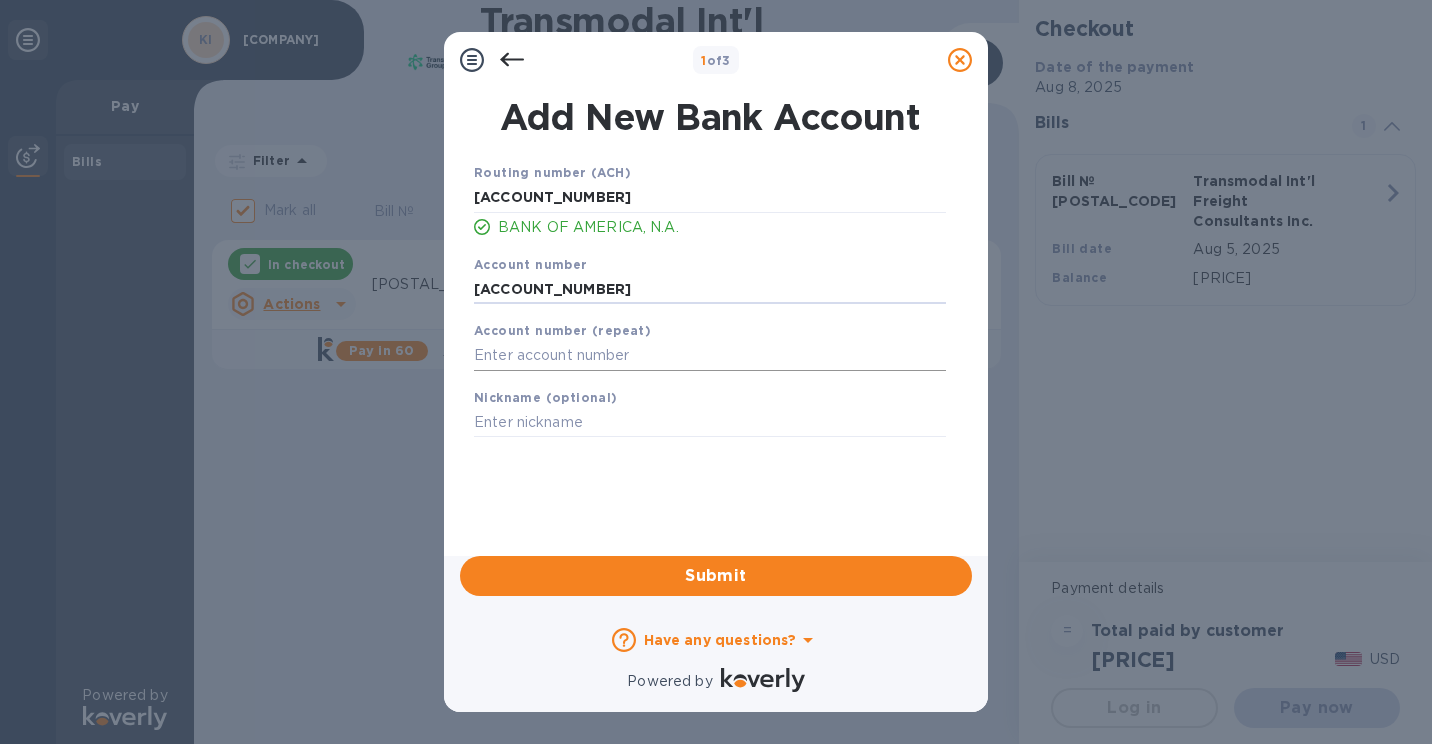 type on "[ACCOUNT_NUMBER]" 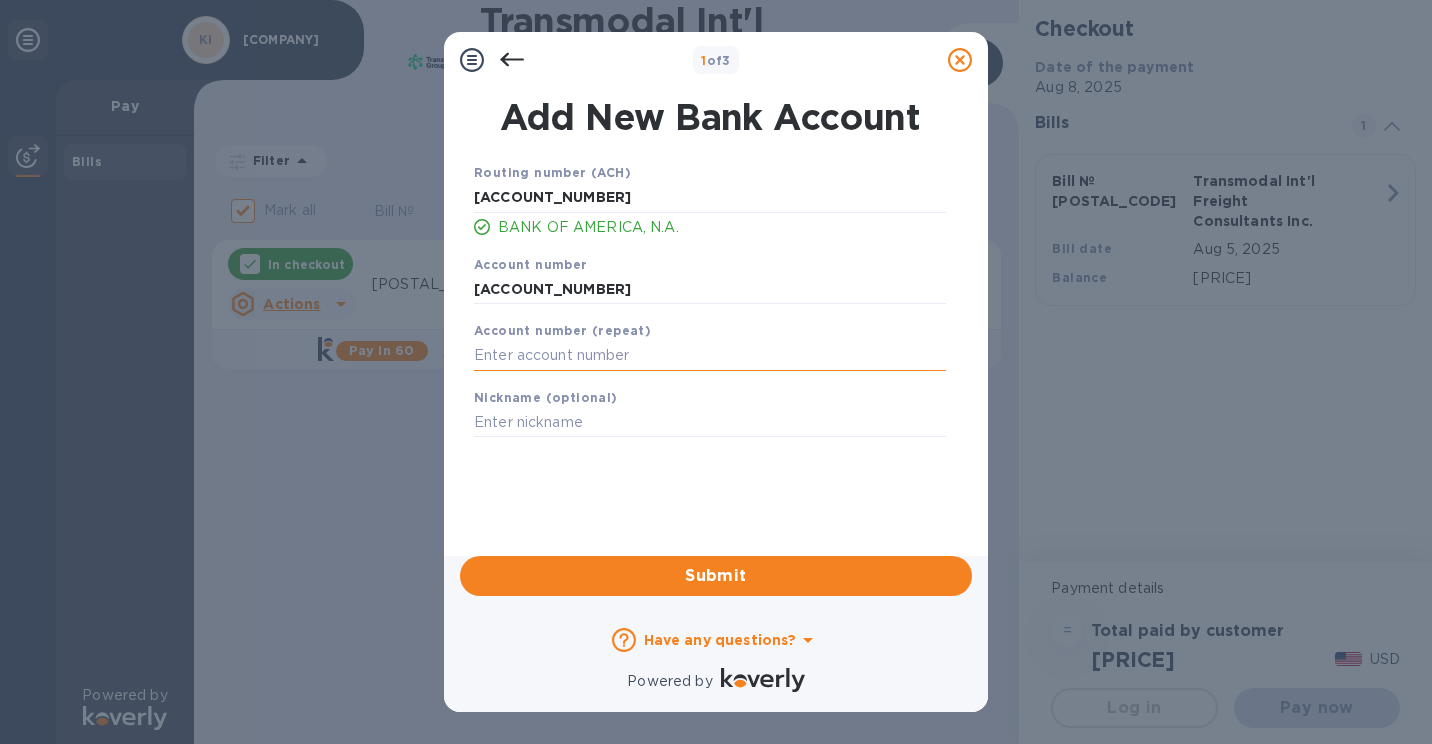 click at bounding box center [710, 356] 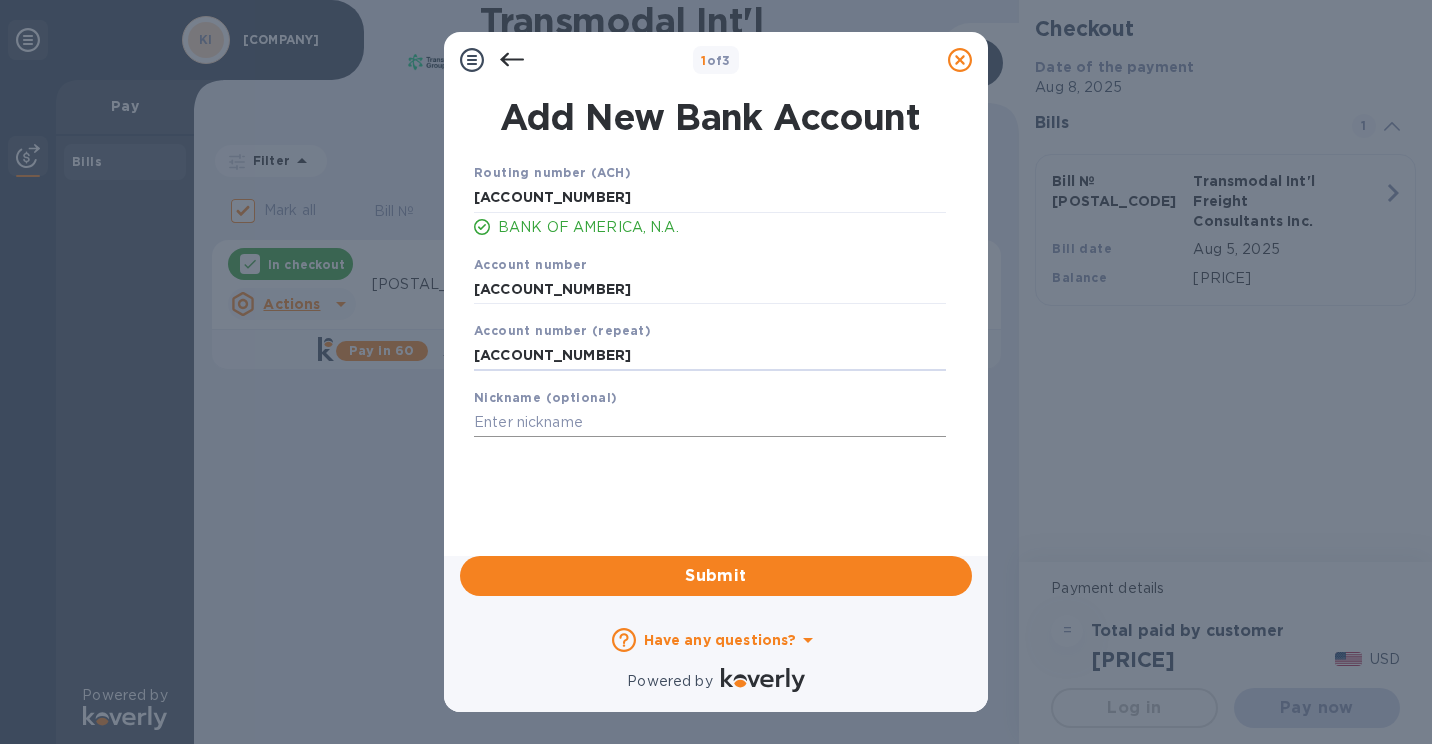 type on "[ACCOUNT_NUMBER]" 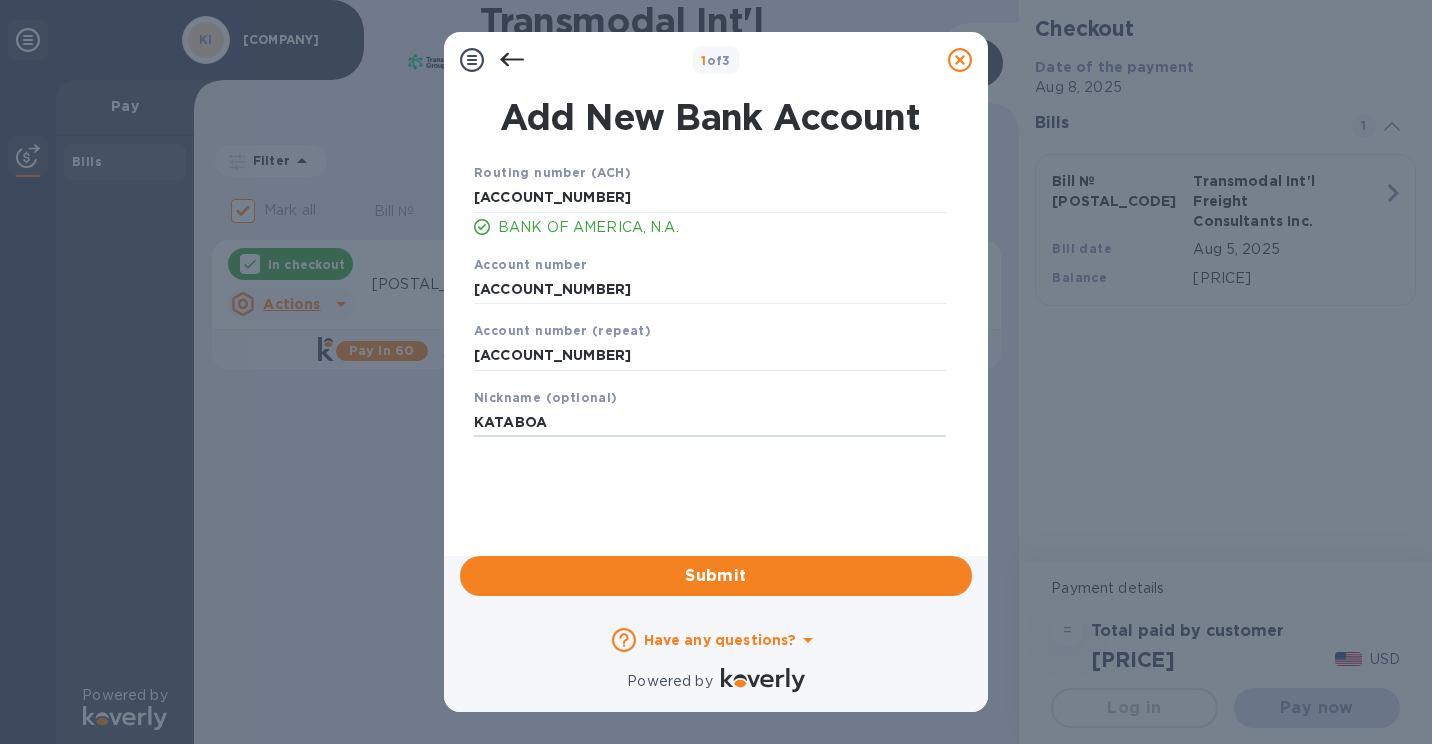 type on "KATABOA" 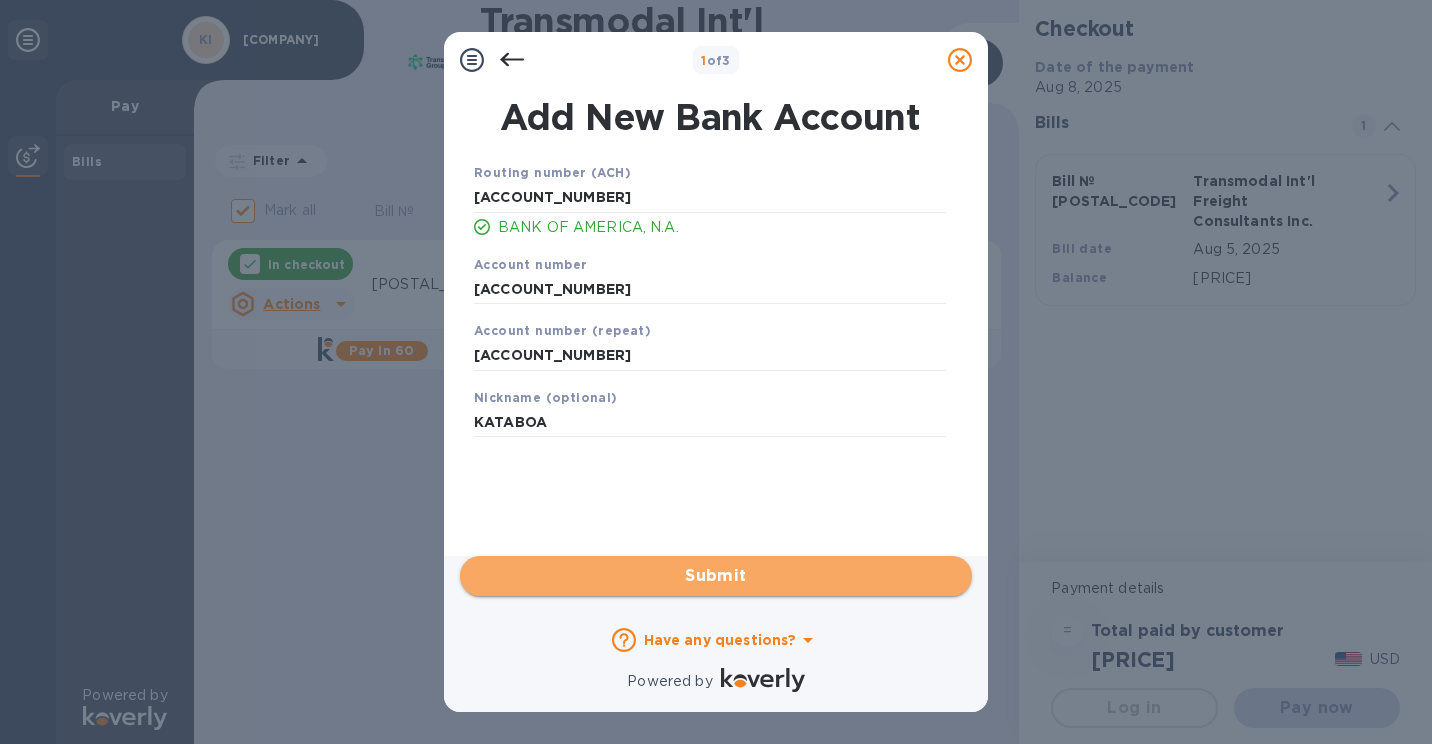 click on "Submit" at bounding box center (716, 576) 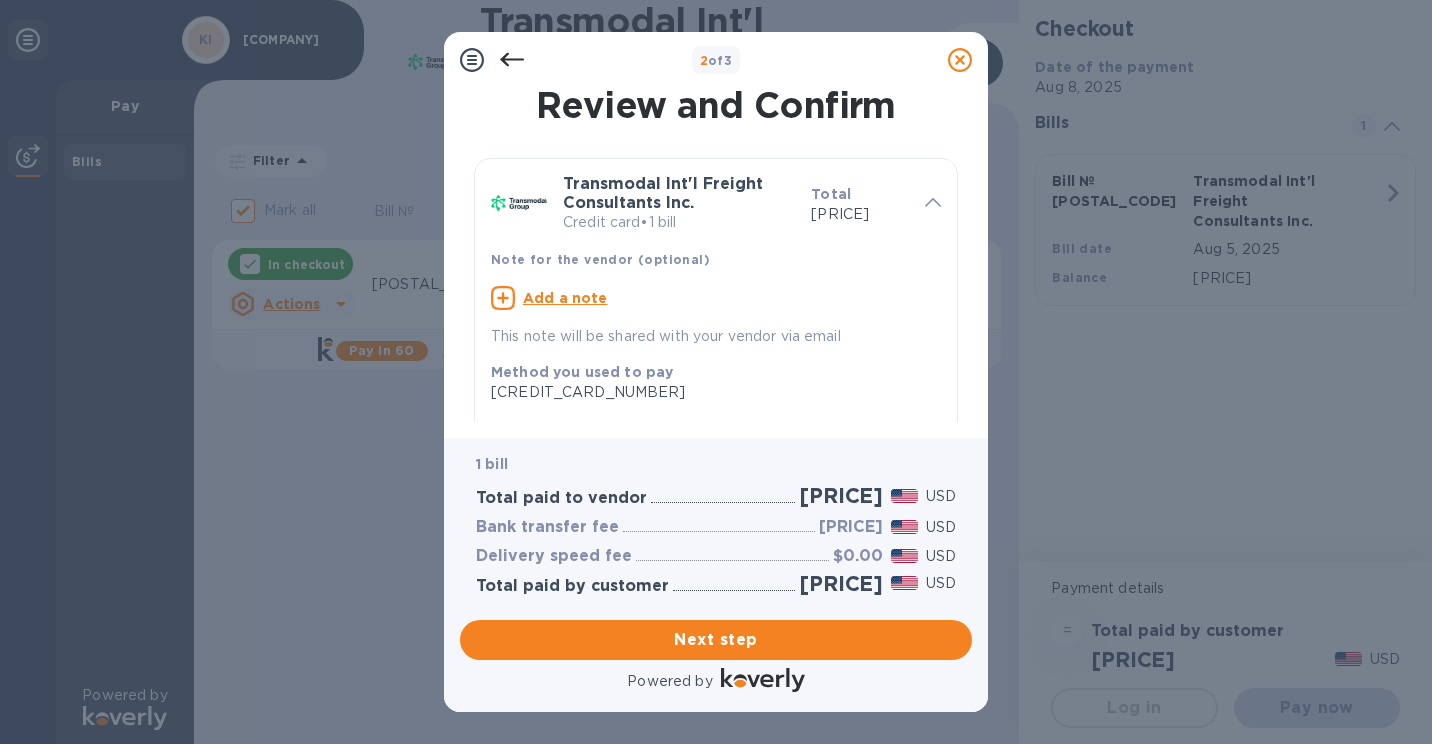 click 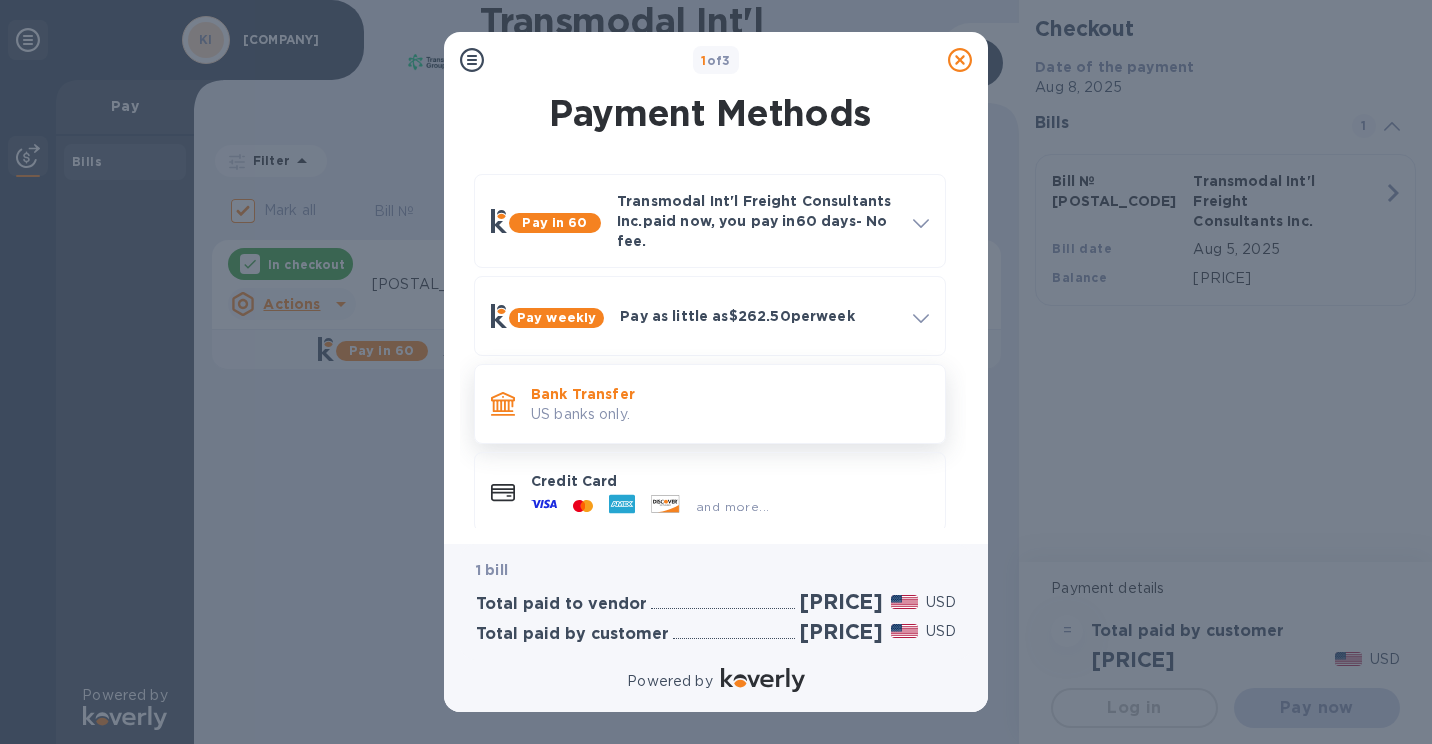 click on "US banks only." at bounding box center [730, 414] 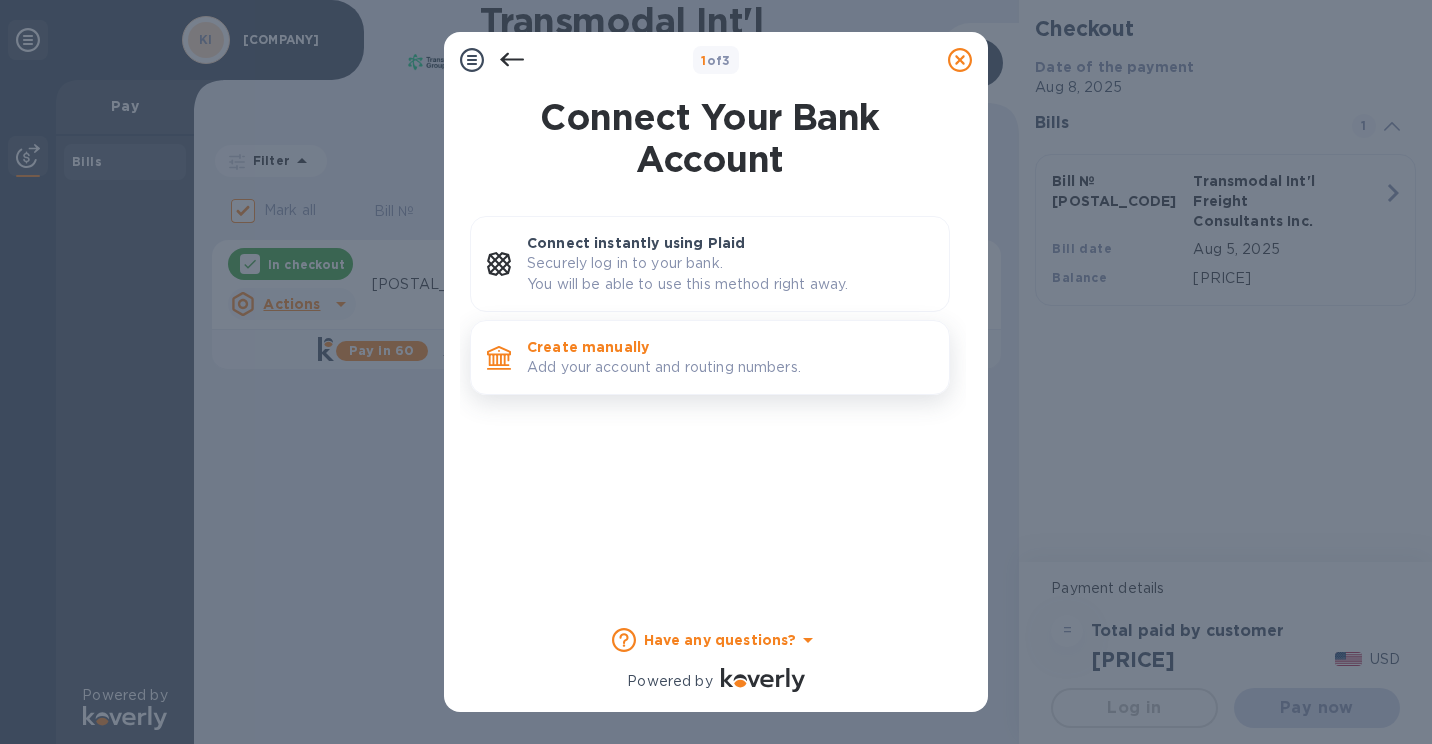 click on "Add your account and routing numbers." at bounding box center (730, 367) 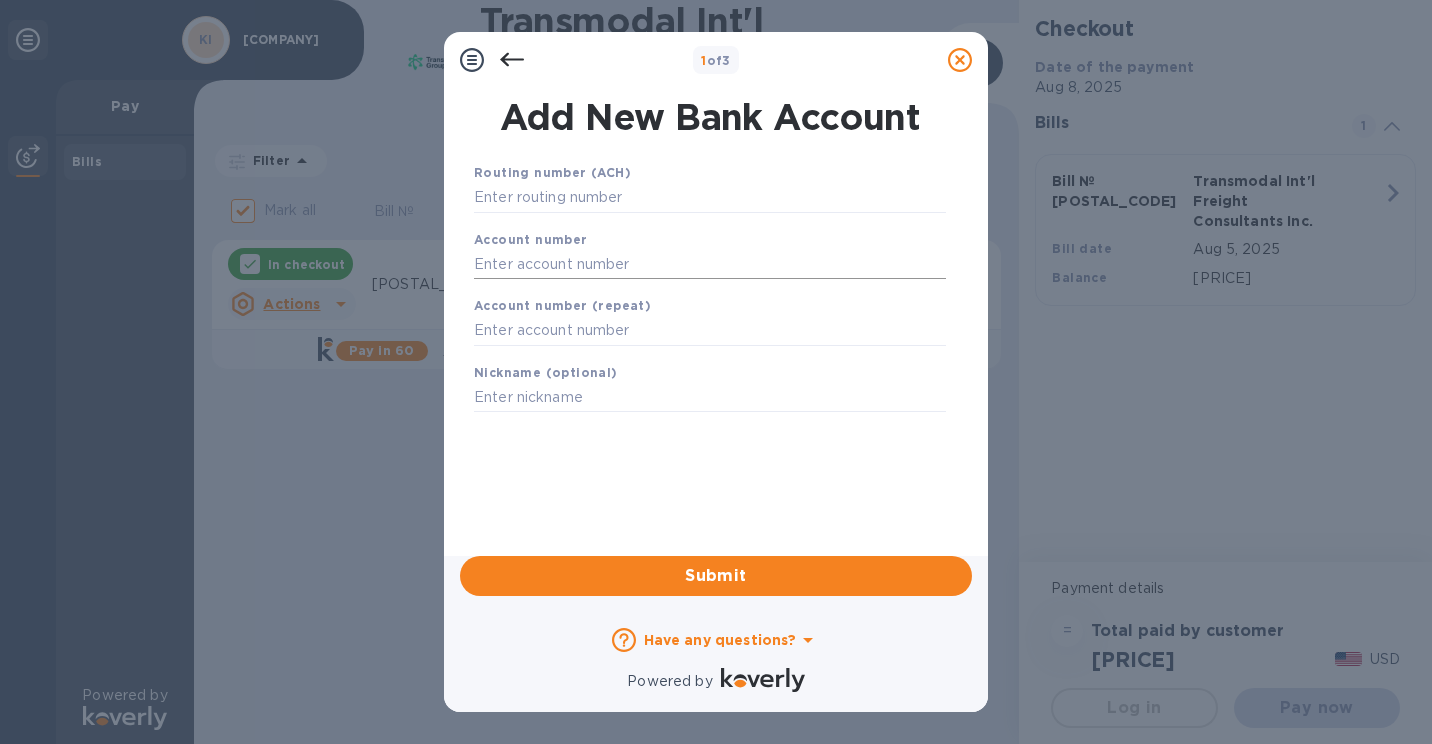 click at bounding box center (710, 264) 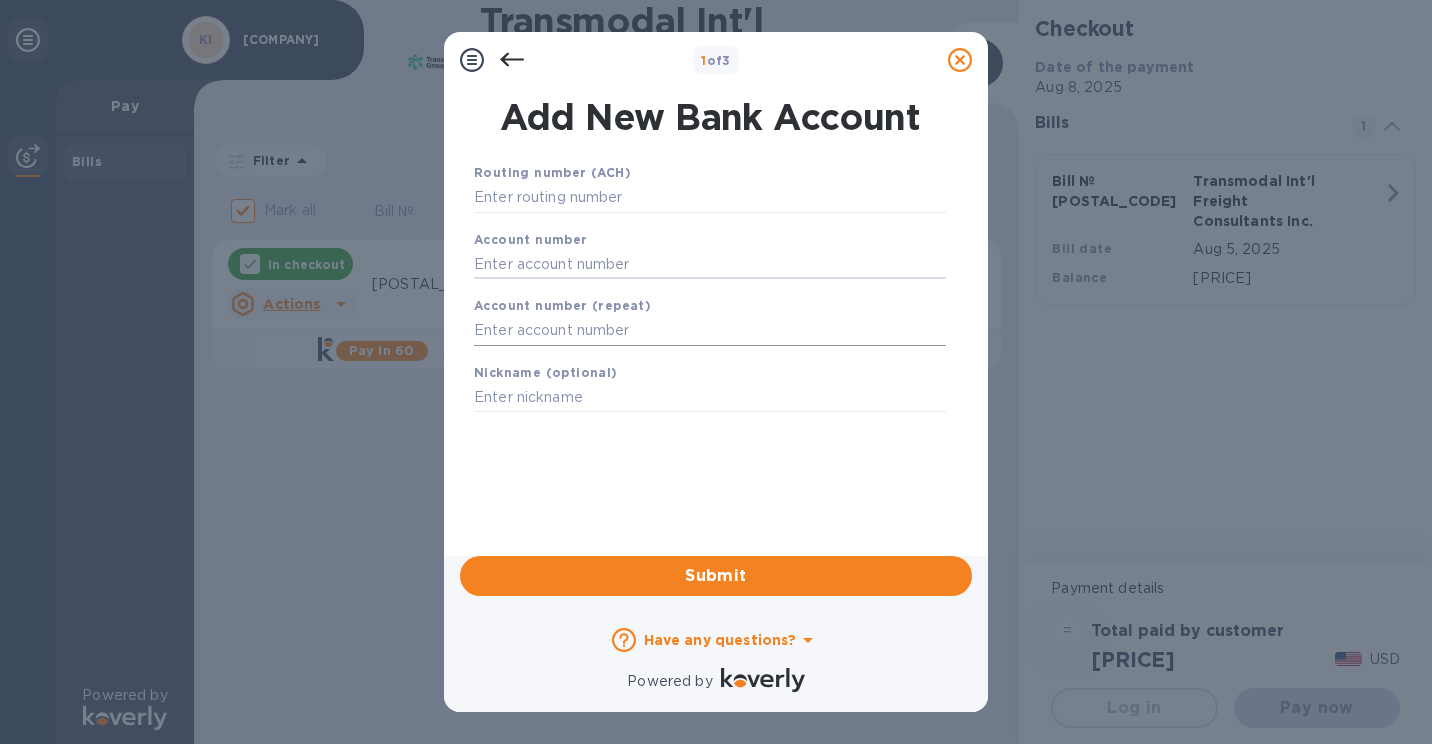 click at bounding box center (710, 331) 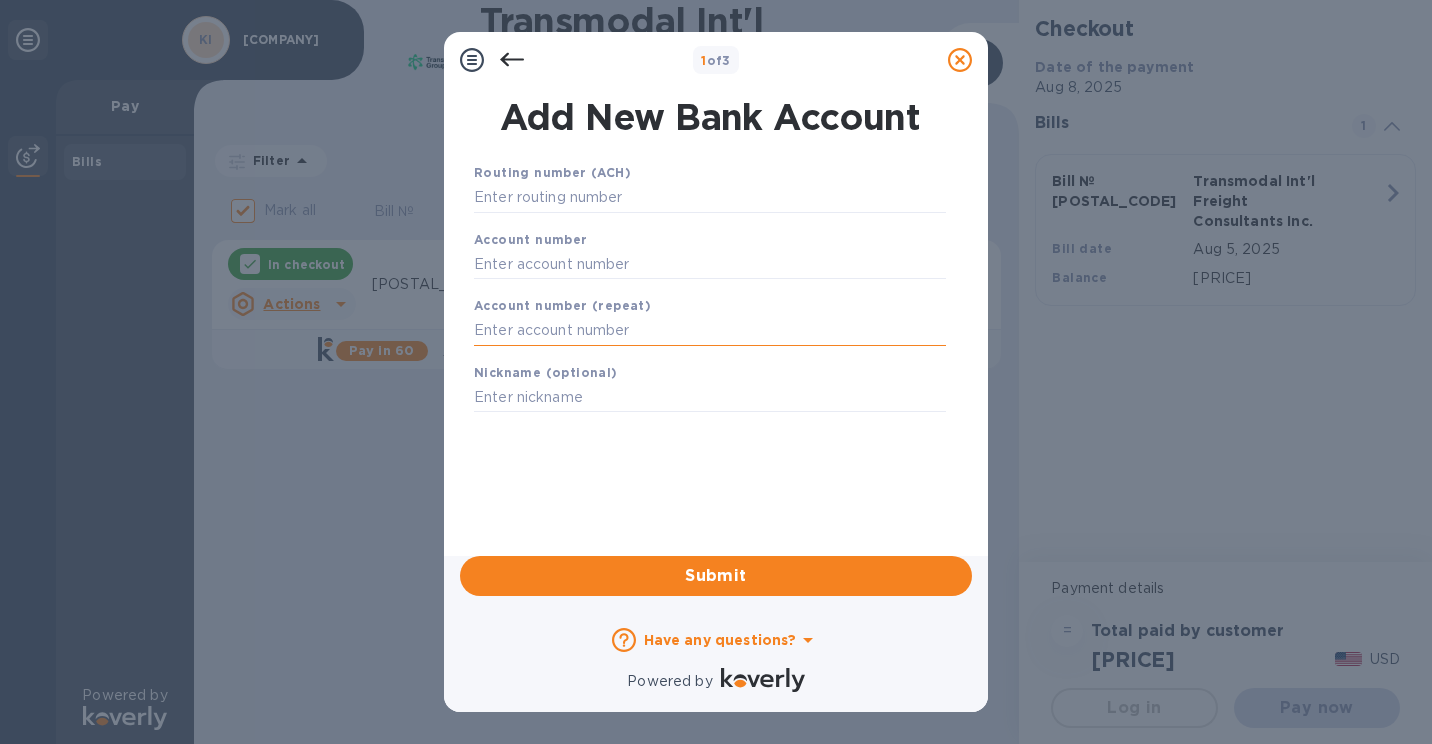 click at bounding box center (710, 331) 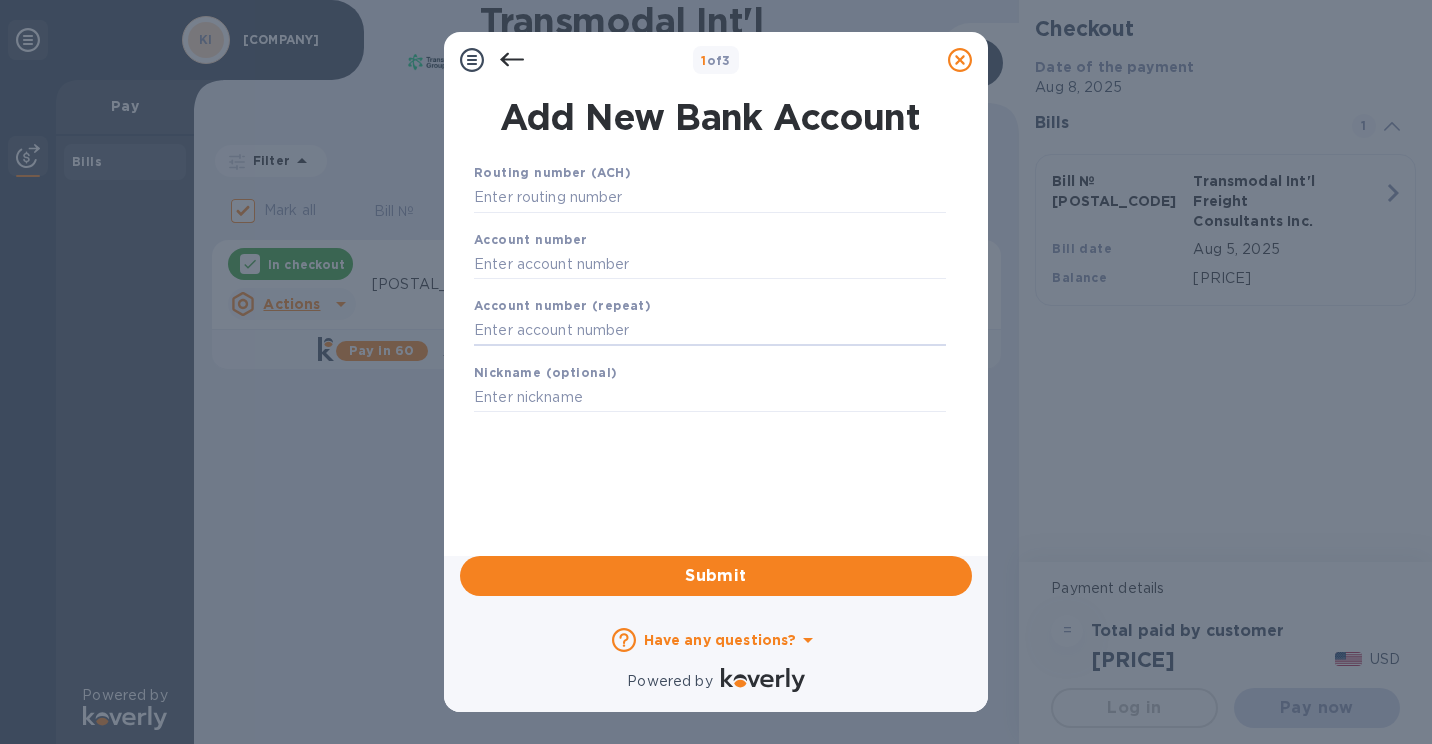 paste on "[ACCOUNT_NUMBER]" 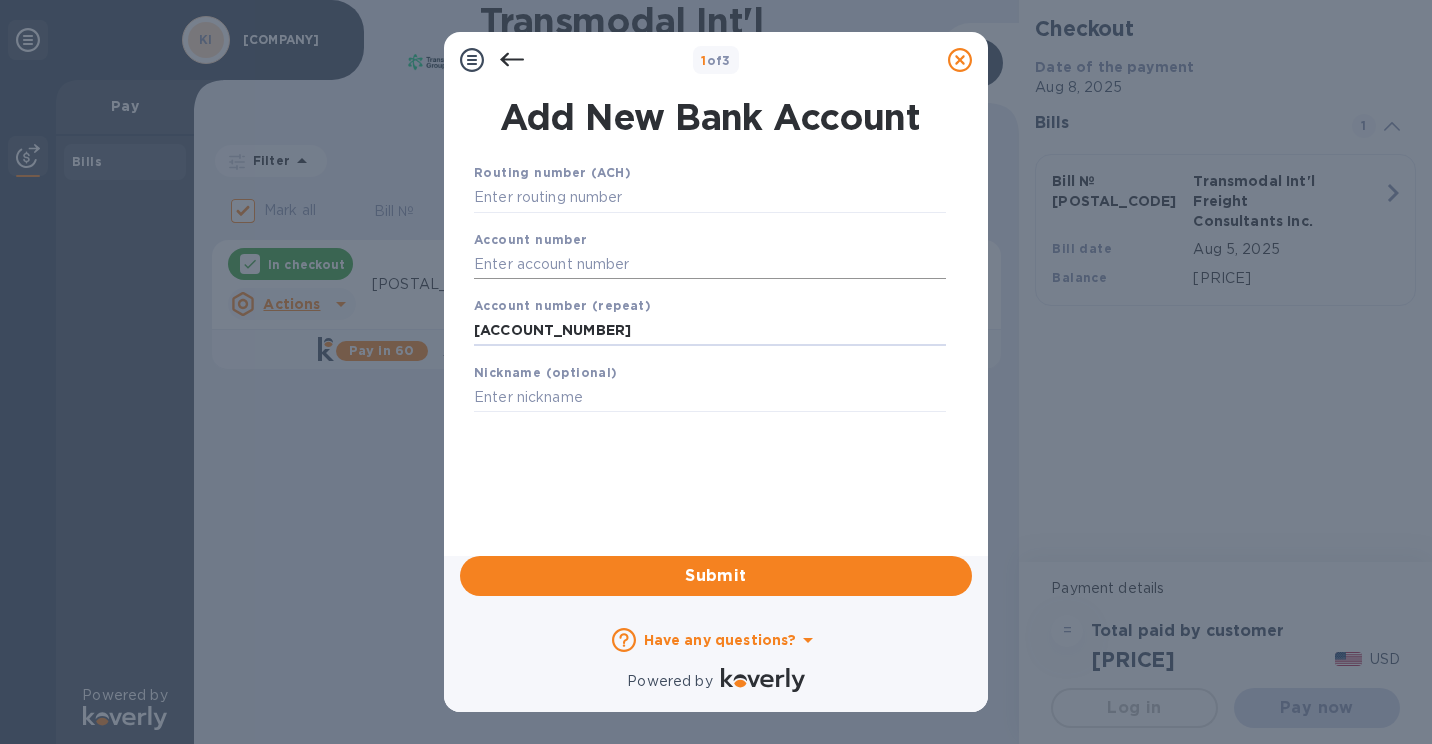 type on "[ACCOUNT_NUMBER]" 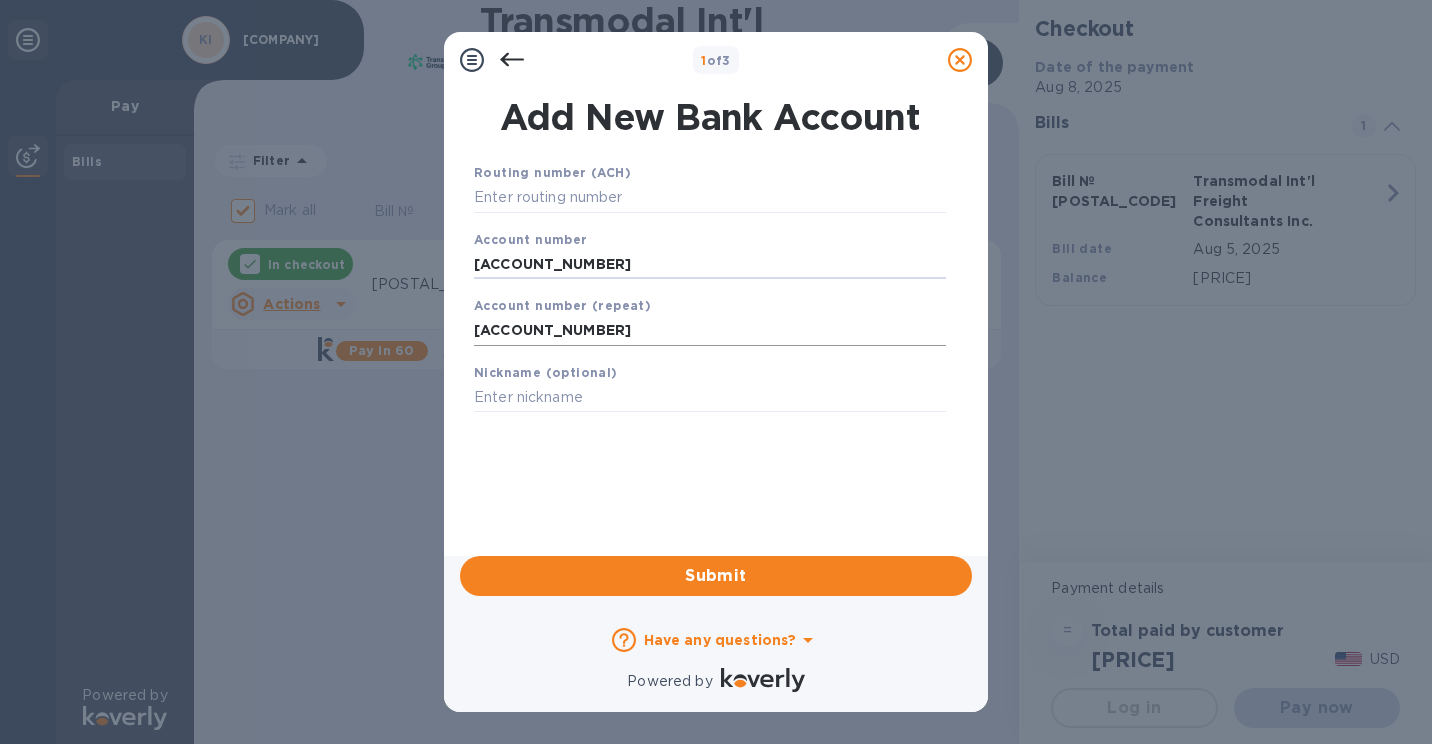 type on "[ACCOUNT_NUMBER]" 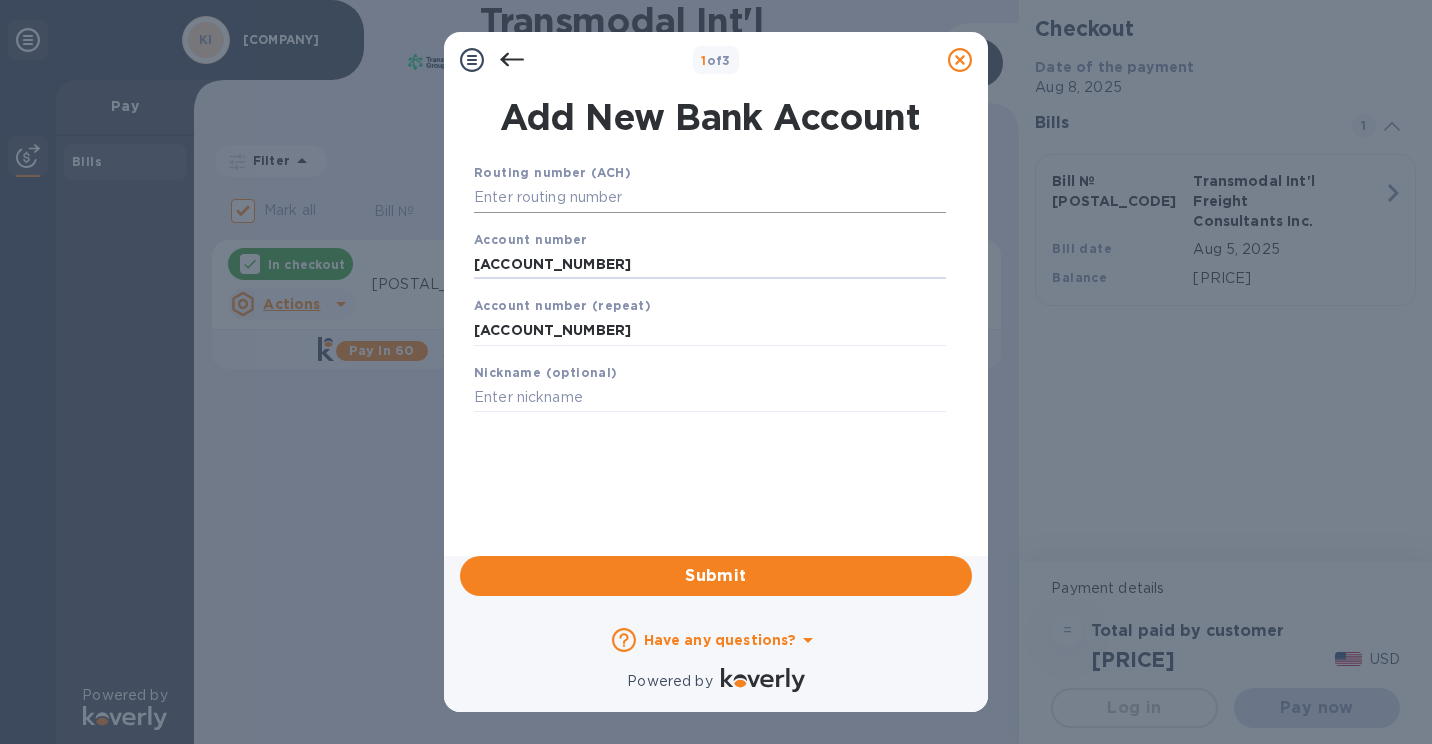 click at bounding box center [710, 198] 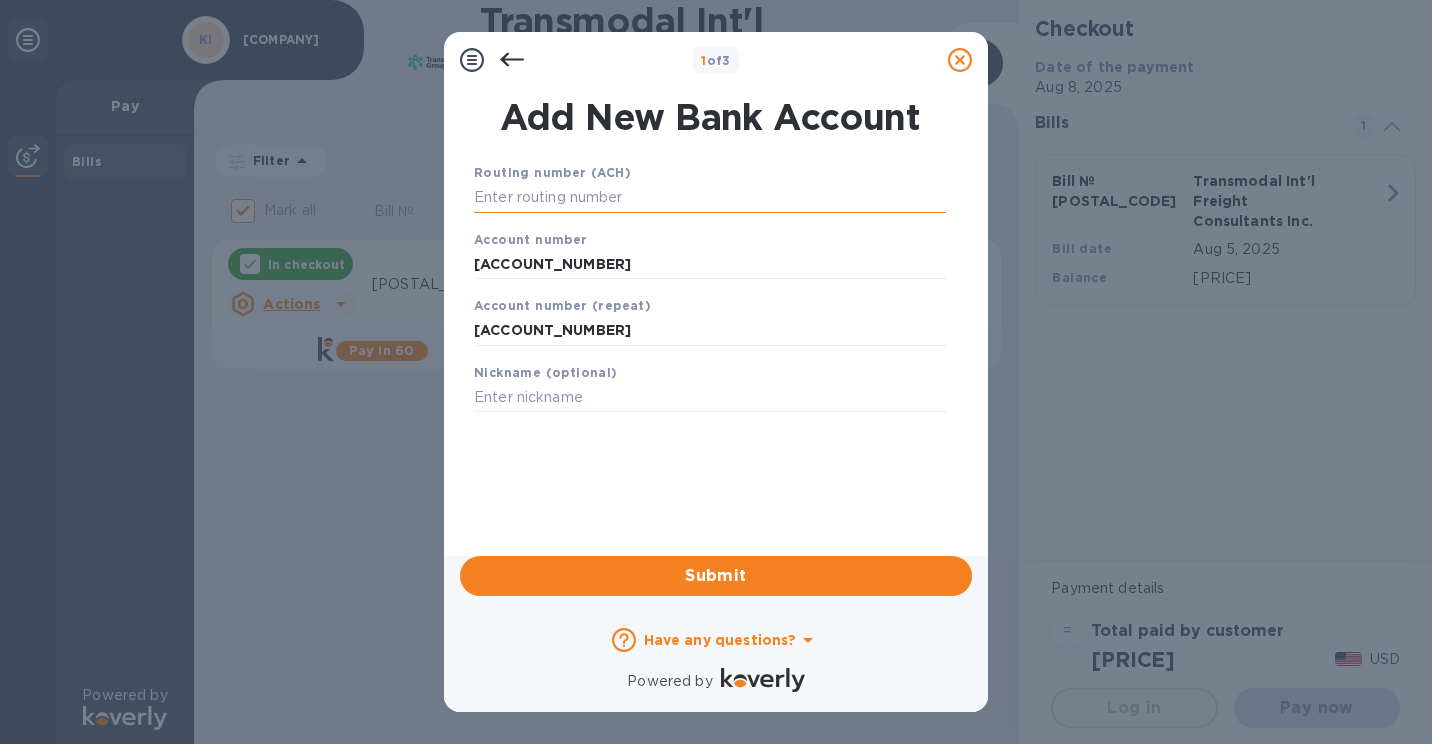 paste on "[ACCOUNT_NUMBER]" 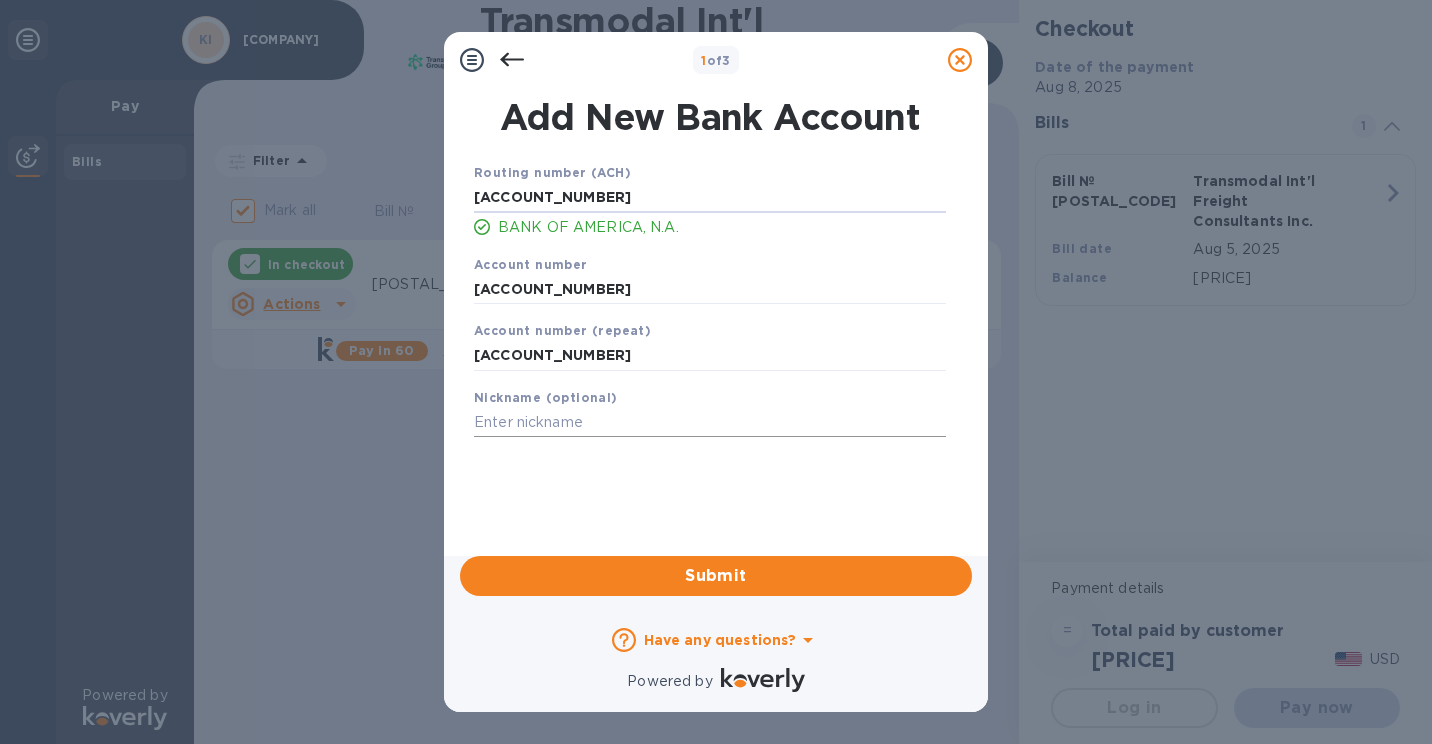 type on "[ACCOUNT_NUMBER]" 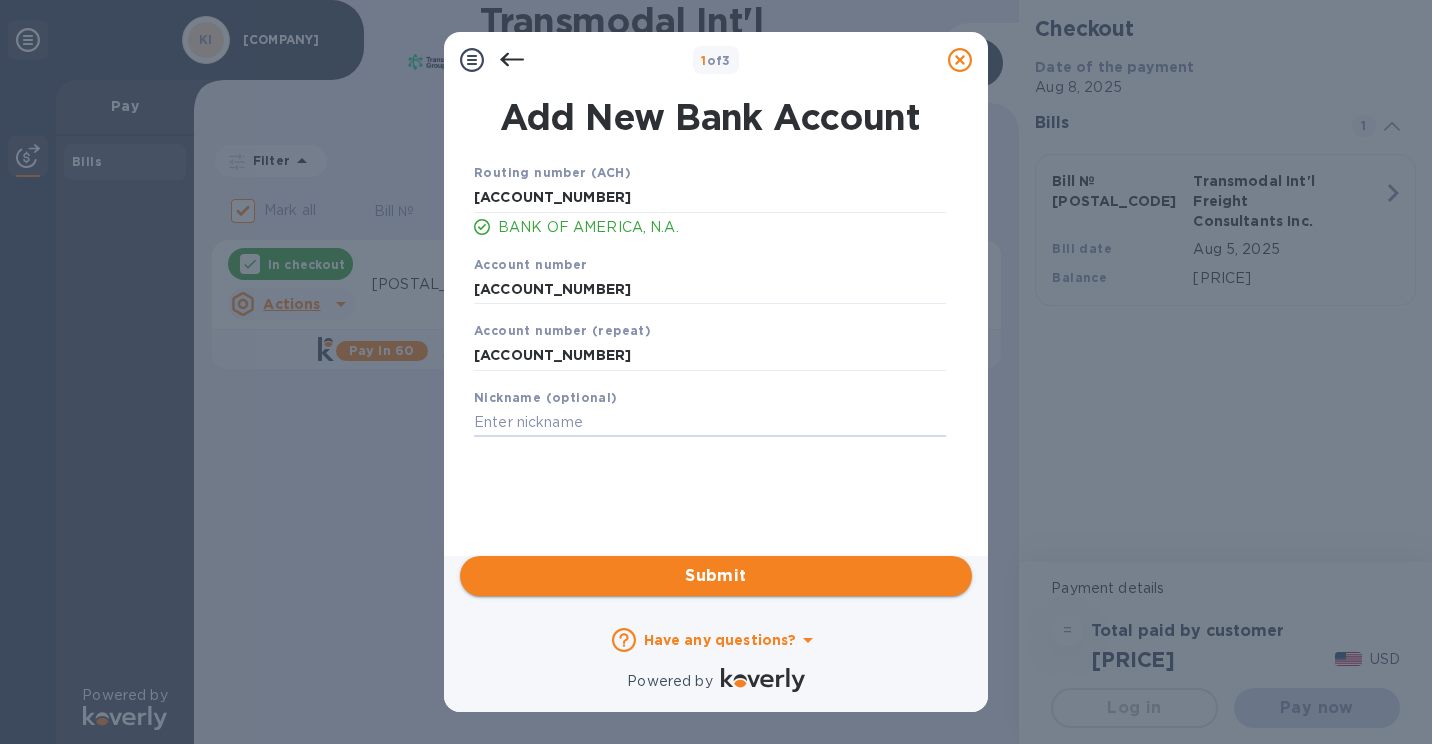 click on "Submit" at bounding box center [716, 576] 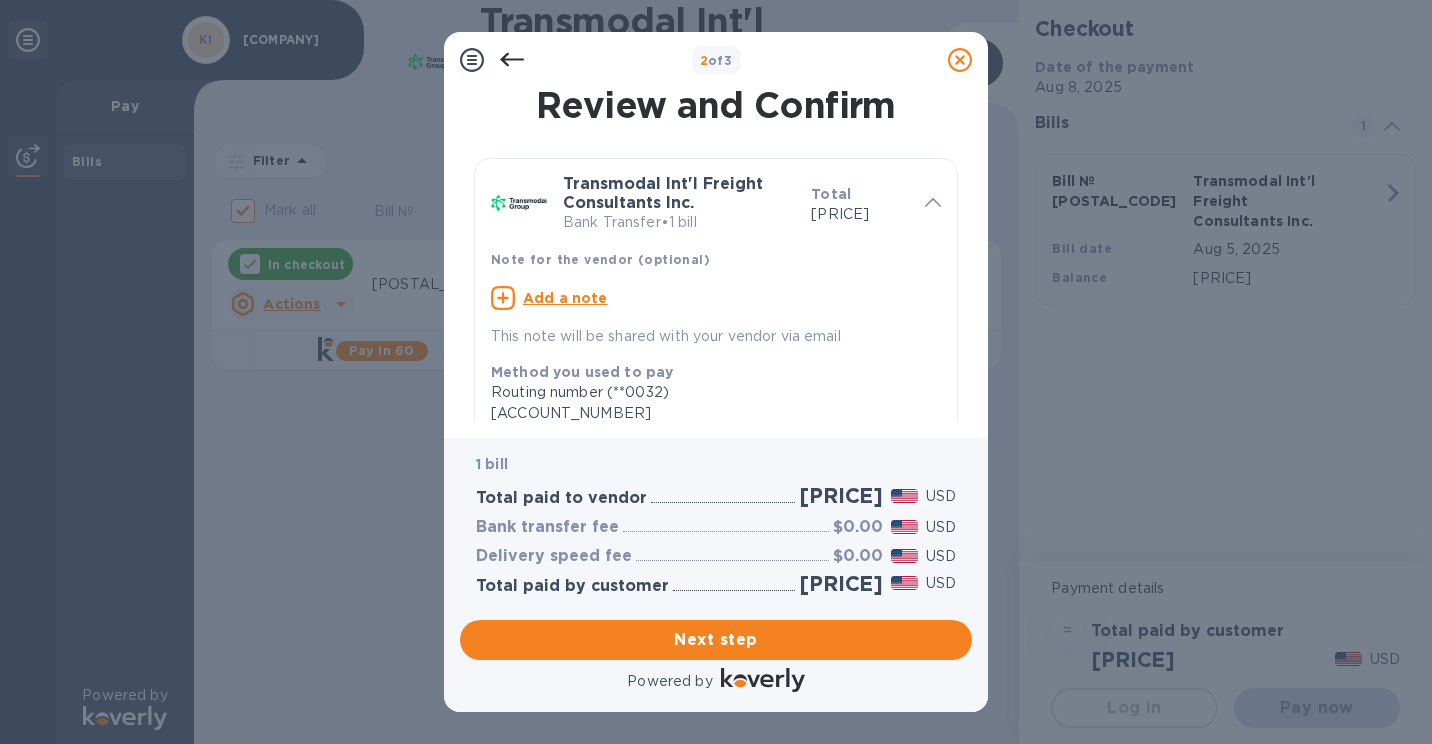 type 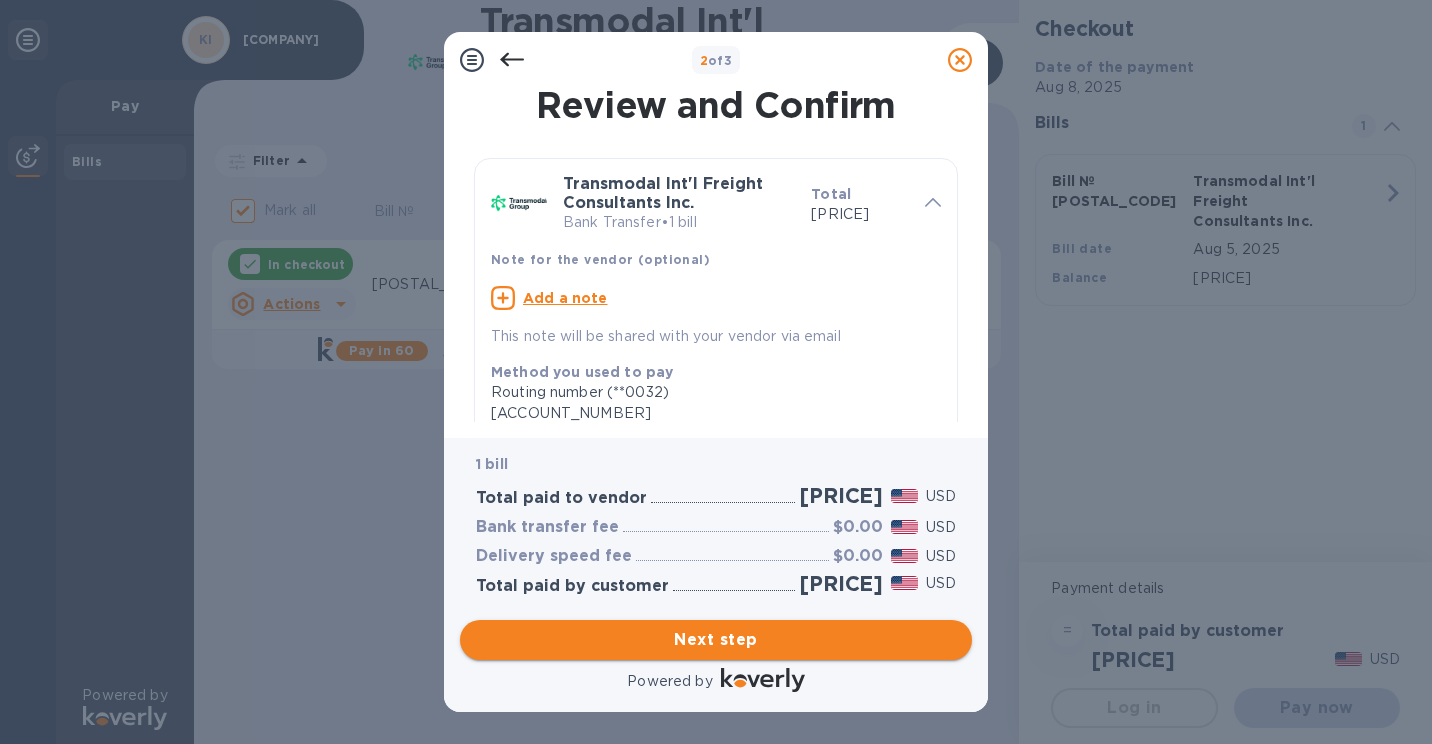 click on "Next step" at bounding box center (716, 640) 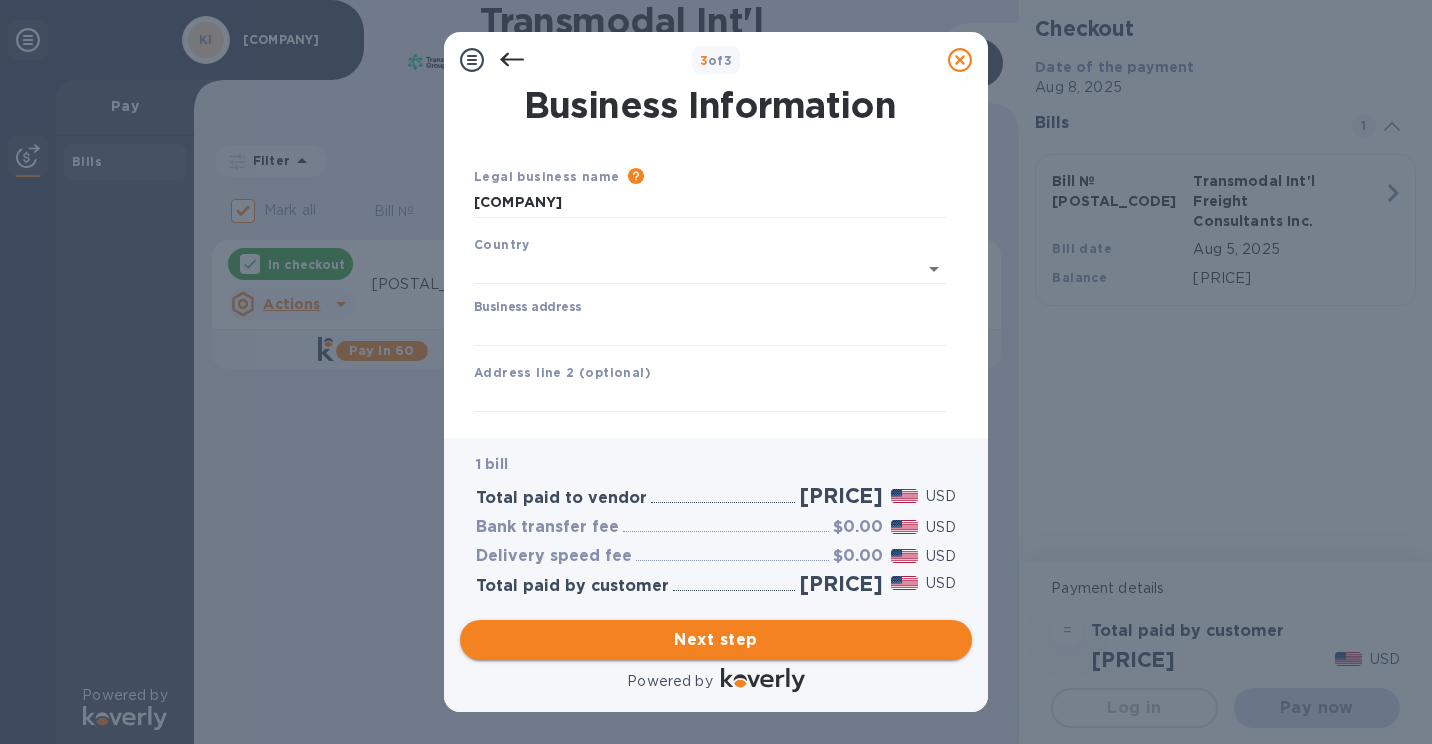 type on "United States" 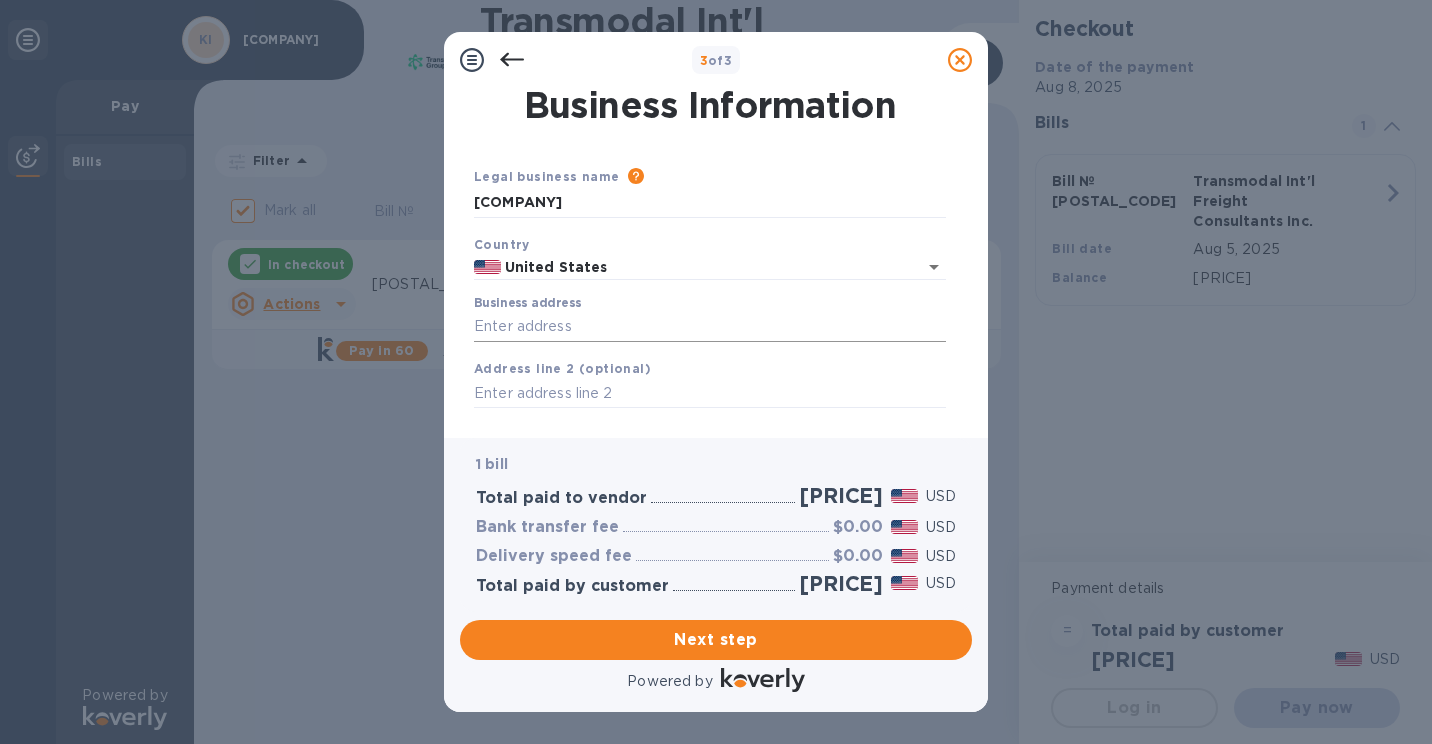 click on "Business address" at bounding box center [710, 327] 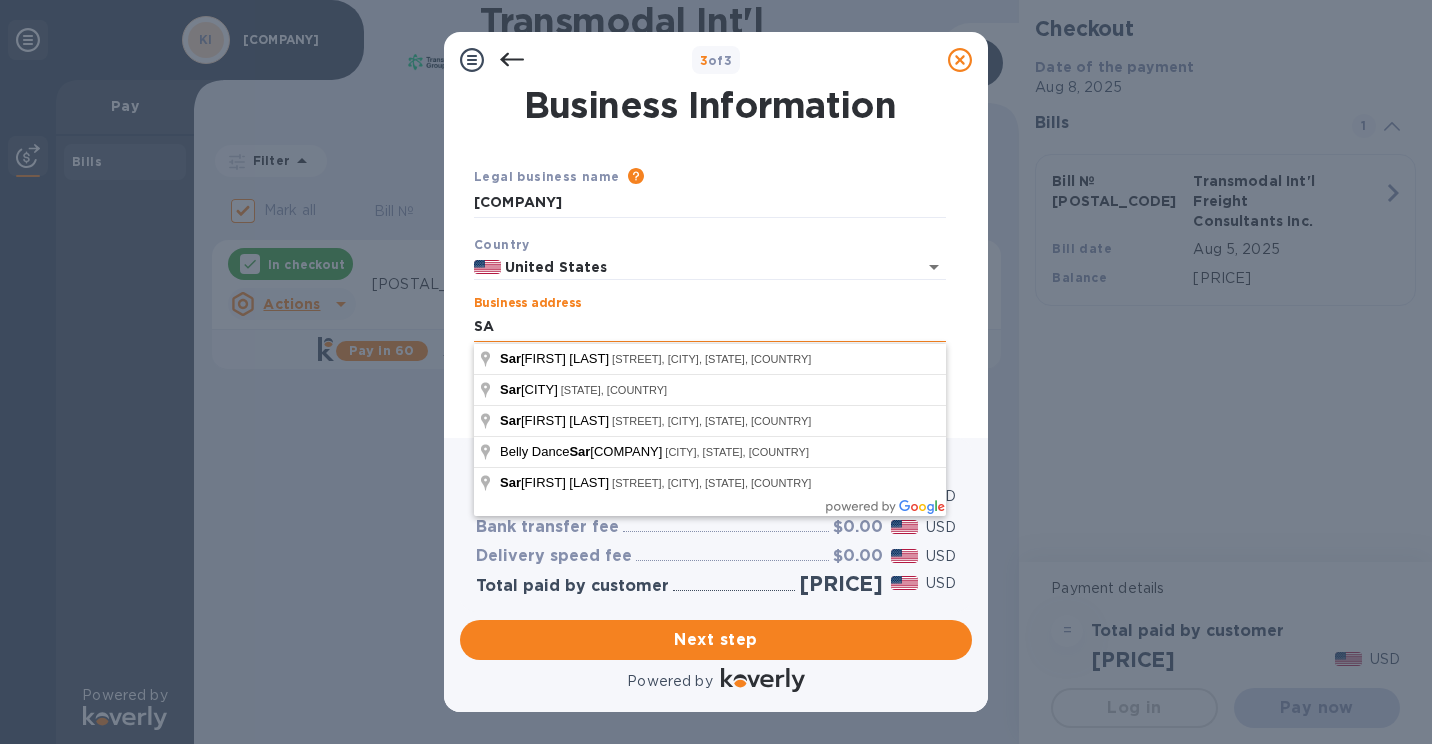 type on "S" 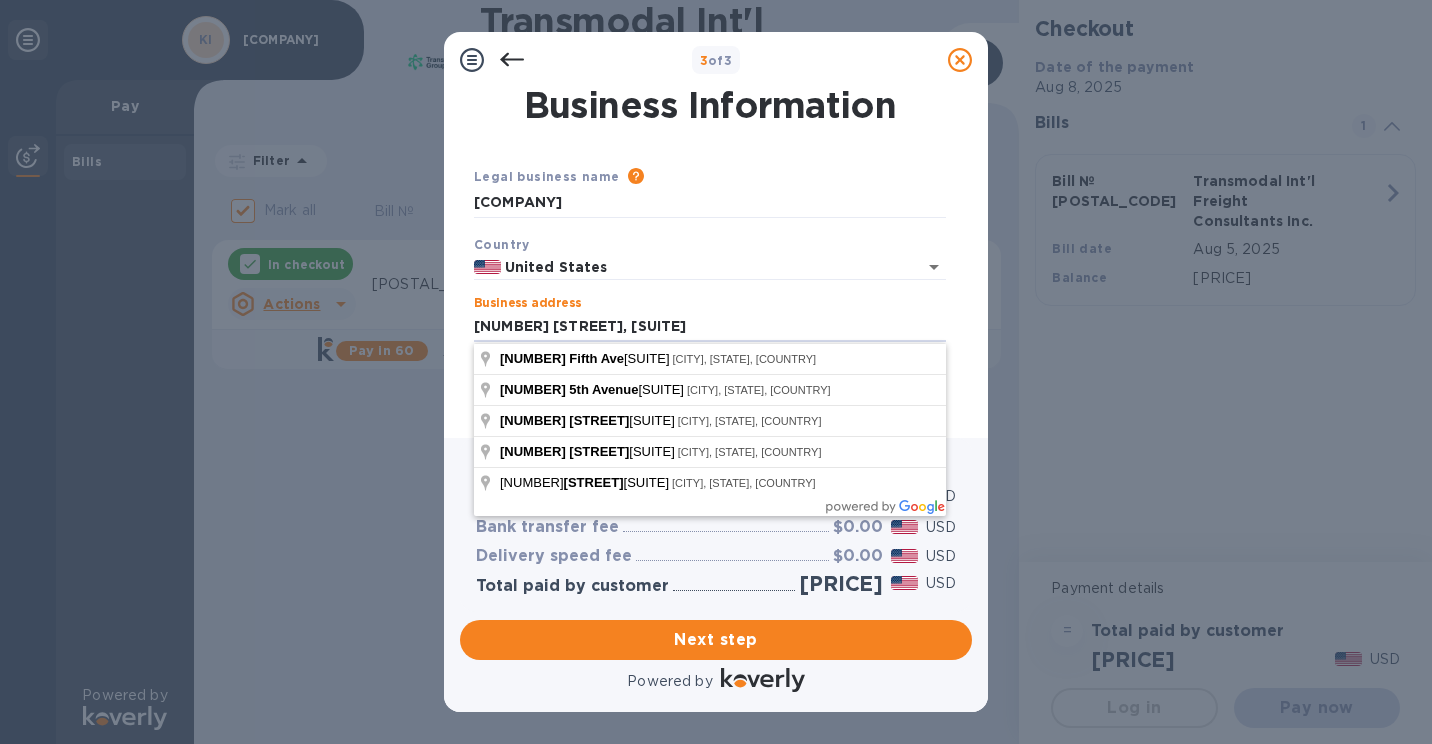 type on "[NUMBER] [STREET]" 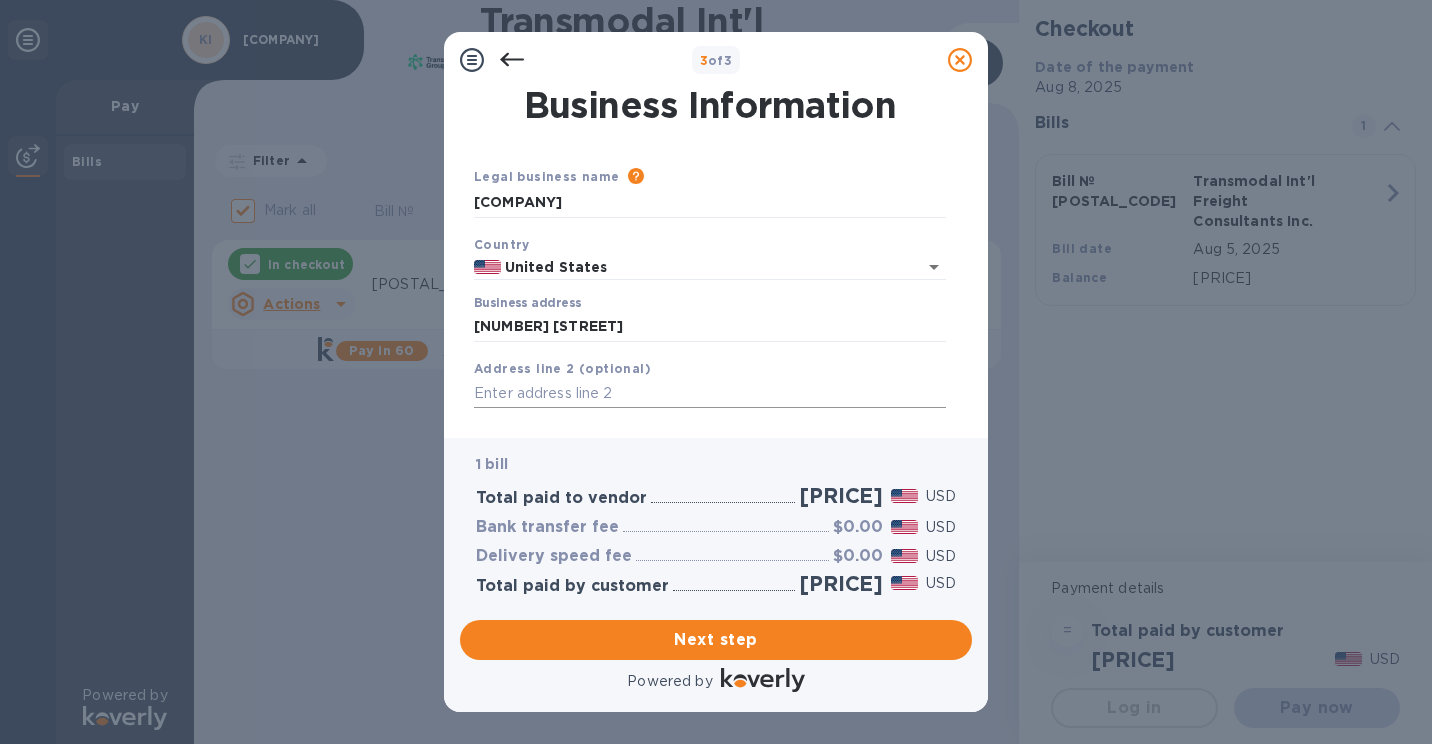 click at bounding box center [710, 394] 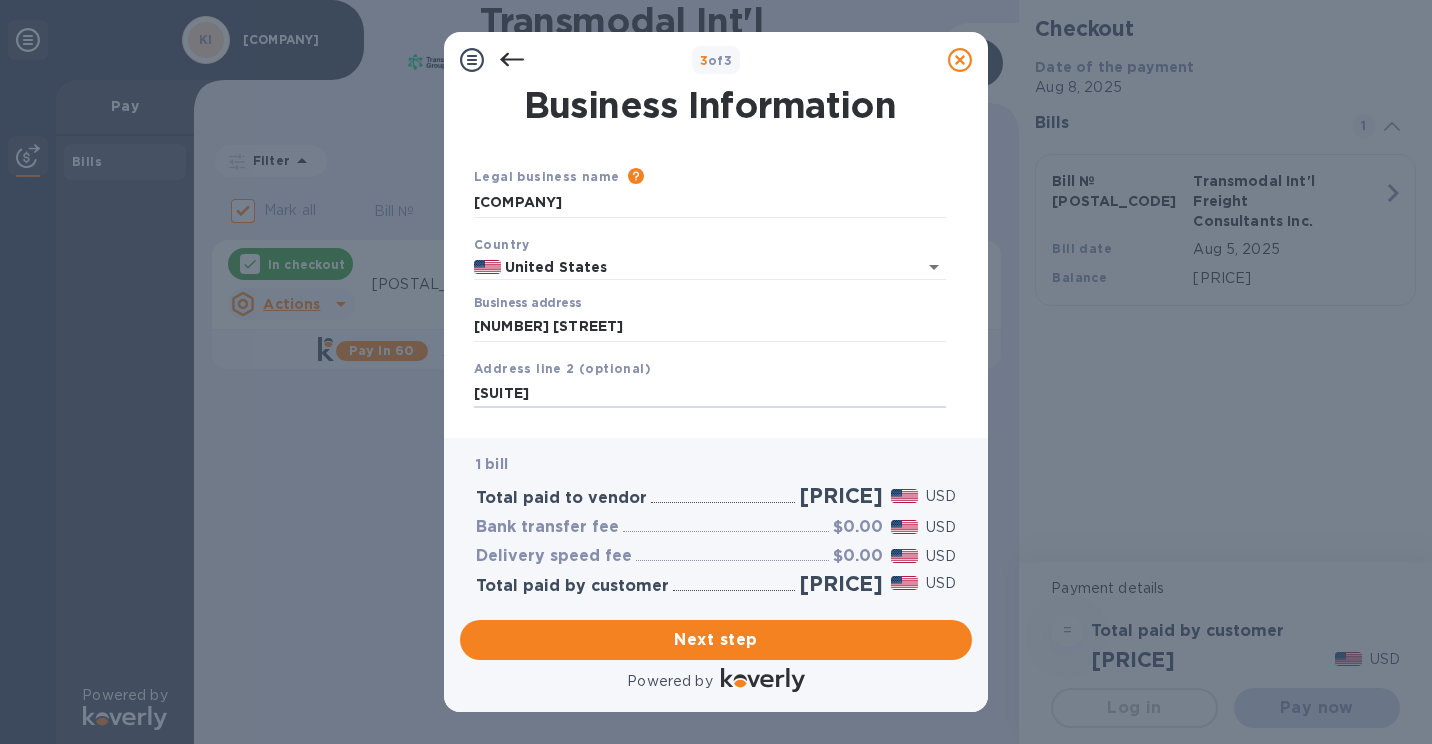 type on "[SUITE]" 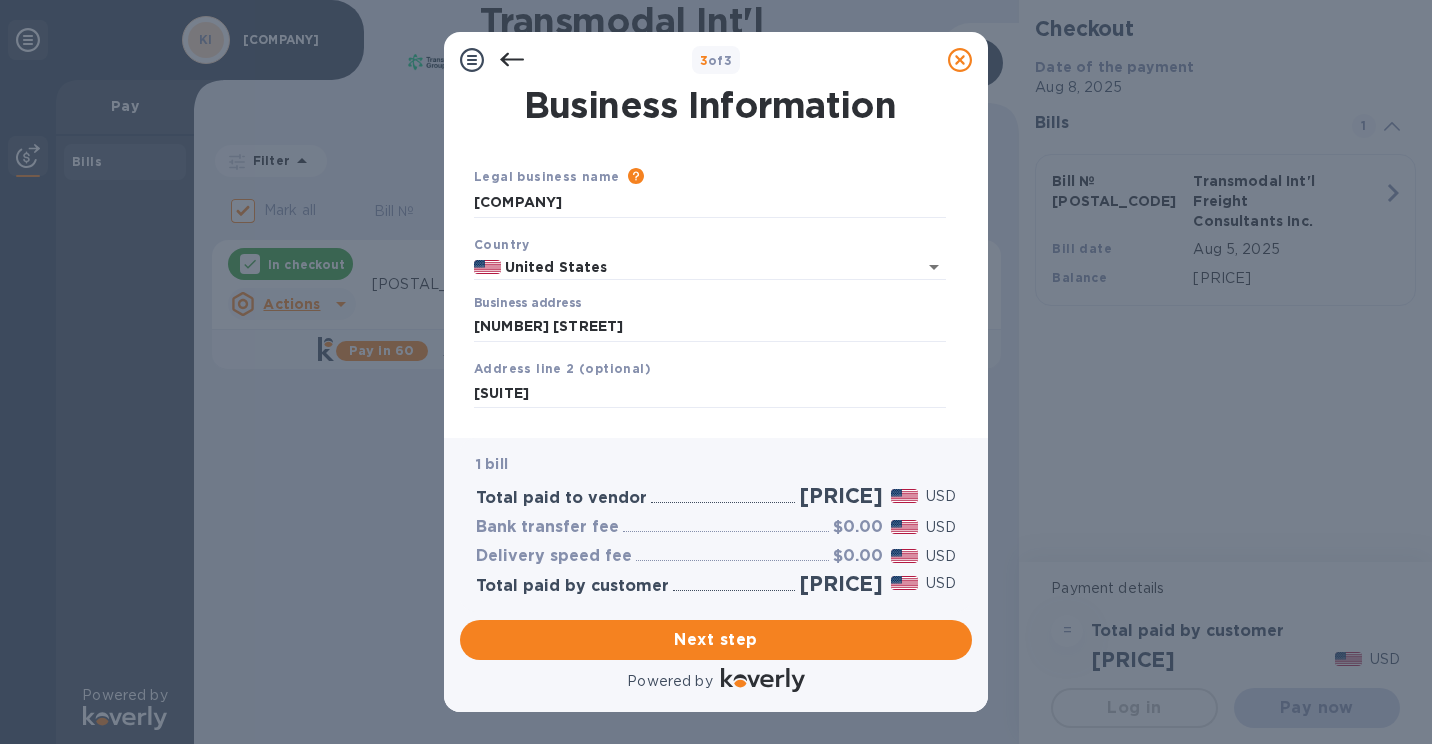 click on "[PRICE] [PRICE] [PRICE] [PRICE]" at bounding box center (716, 524) 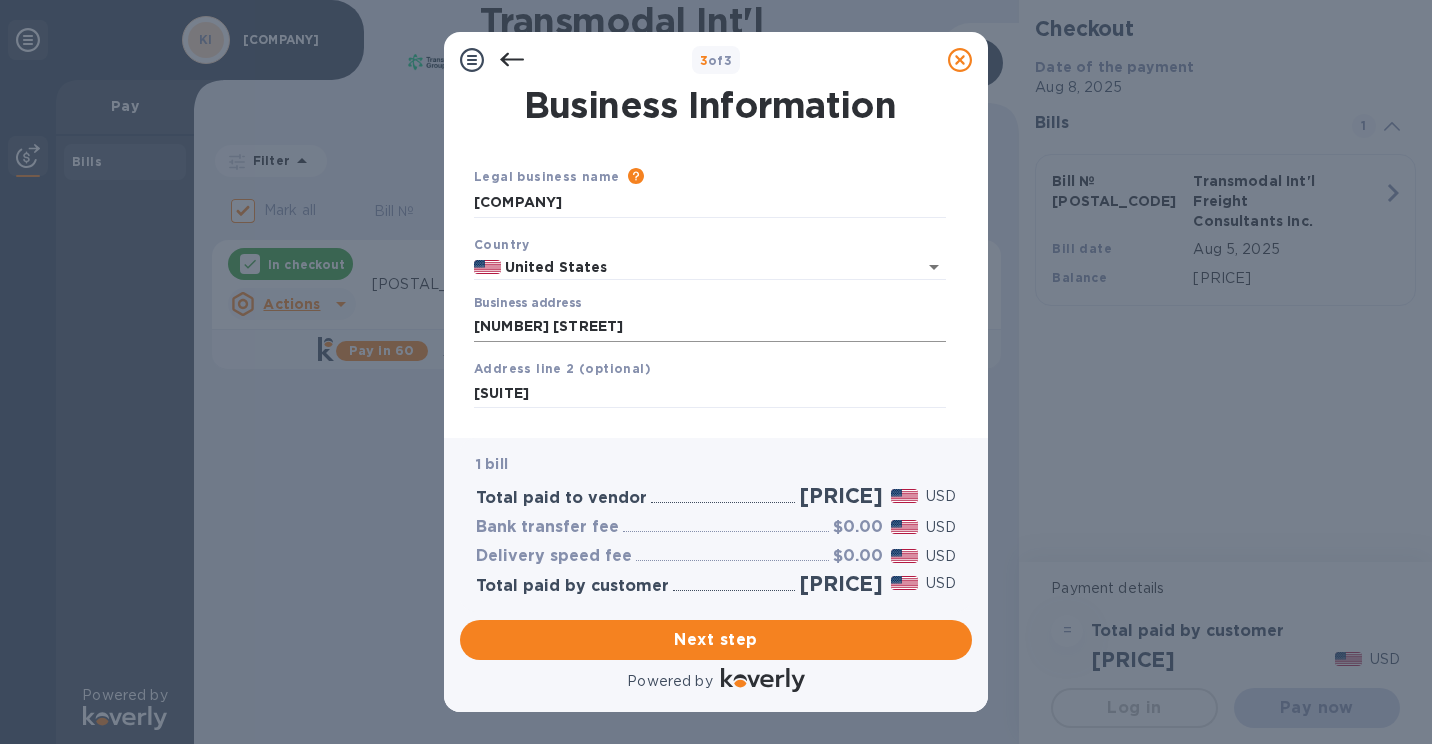 click on "[NUMBER] [STREET]" at bounding box center [710, 327] 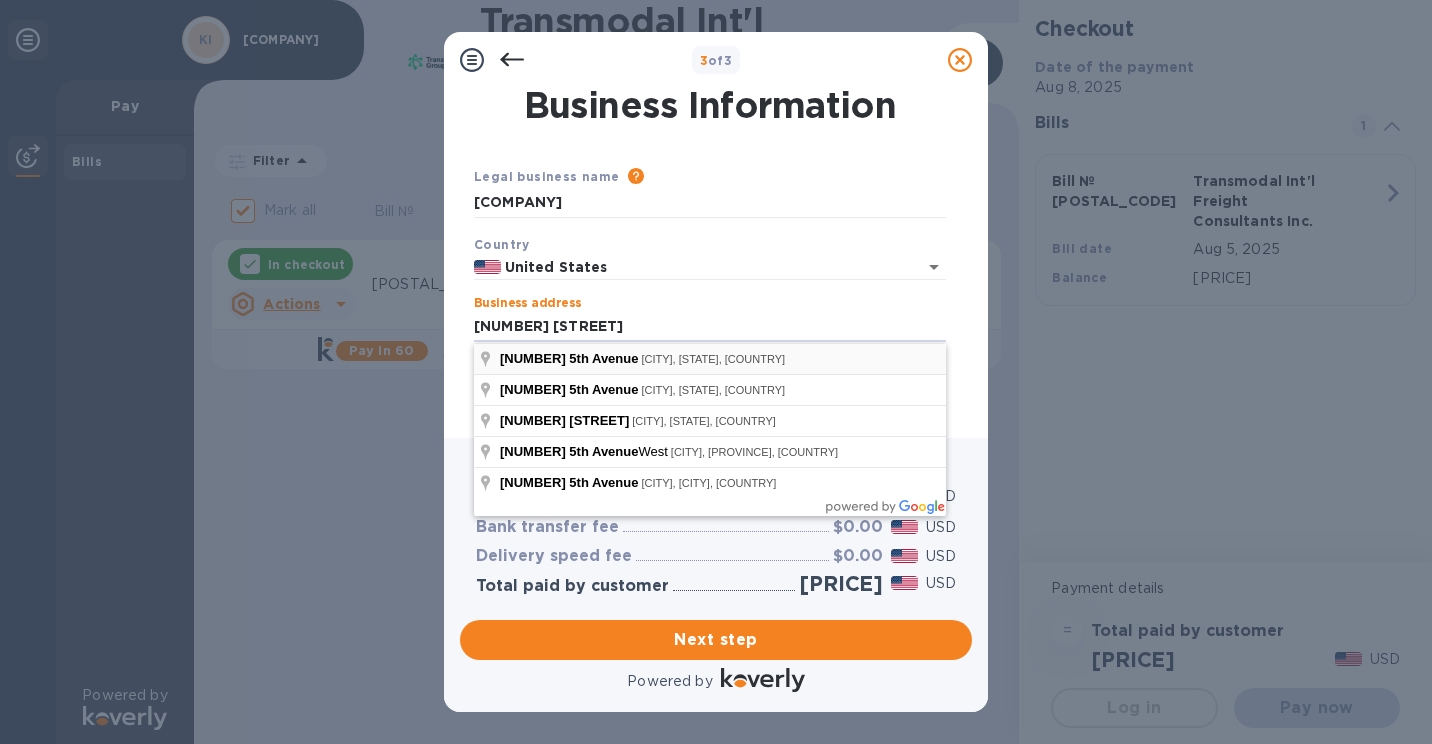type on "[NUMBER] [STREET]" 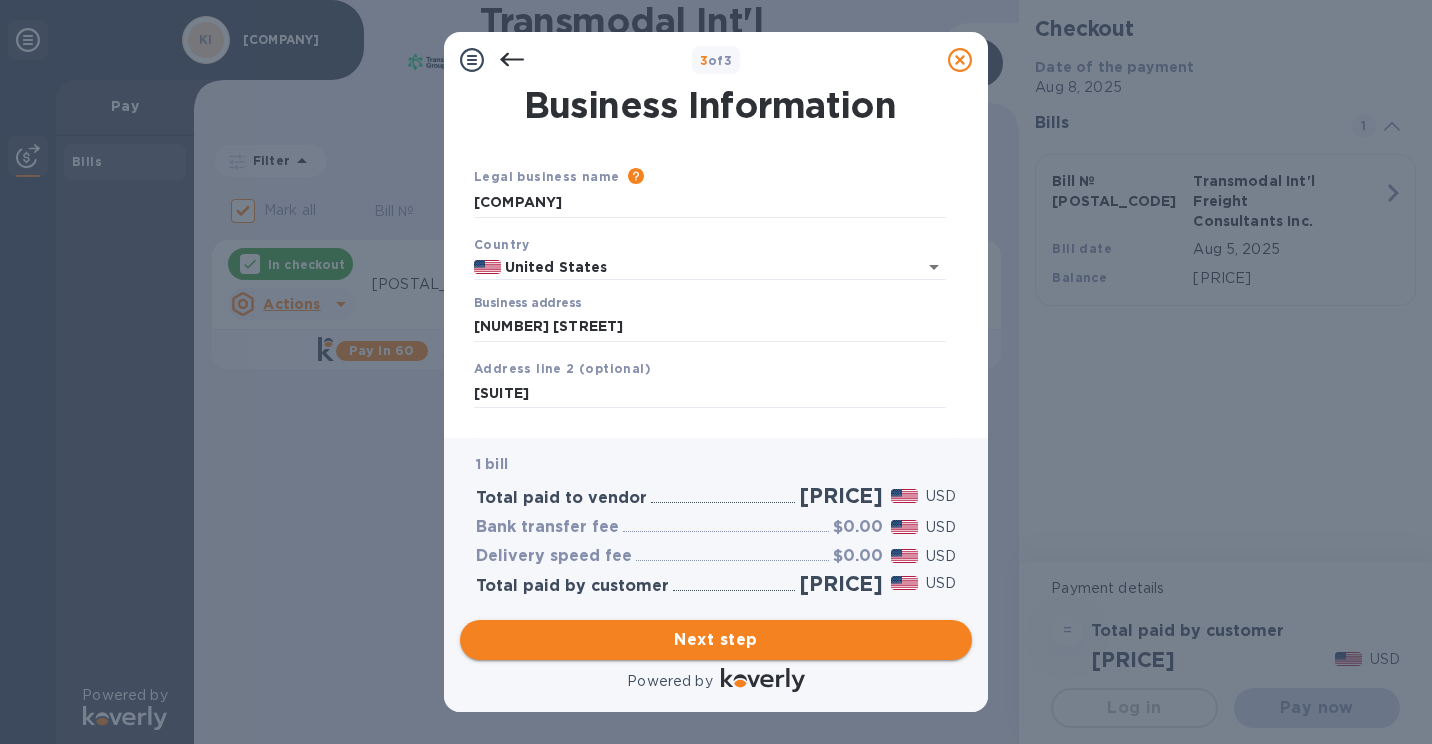 click on "Next step" at bounding box center (716, 640) 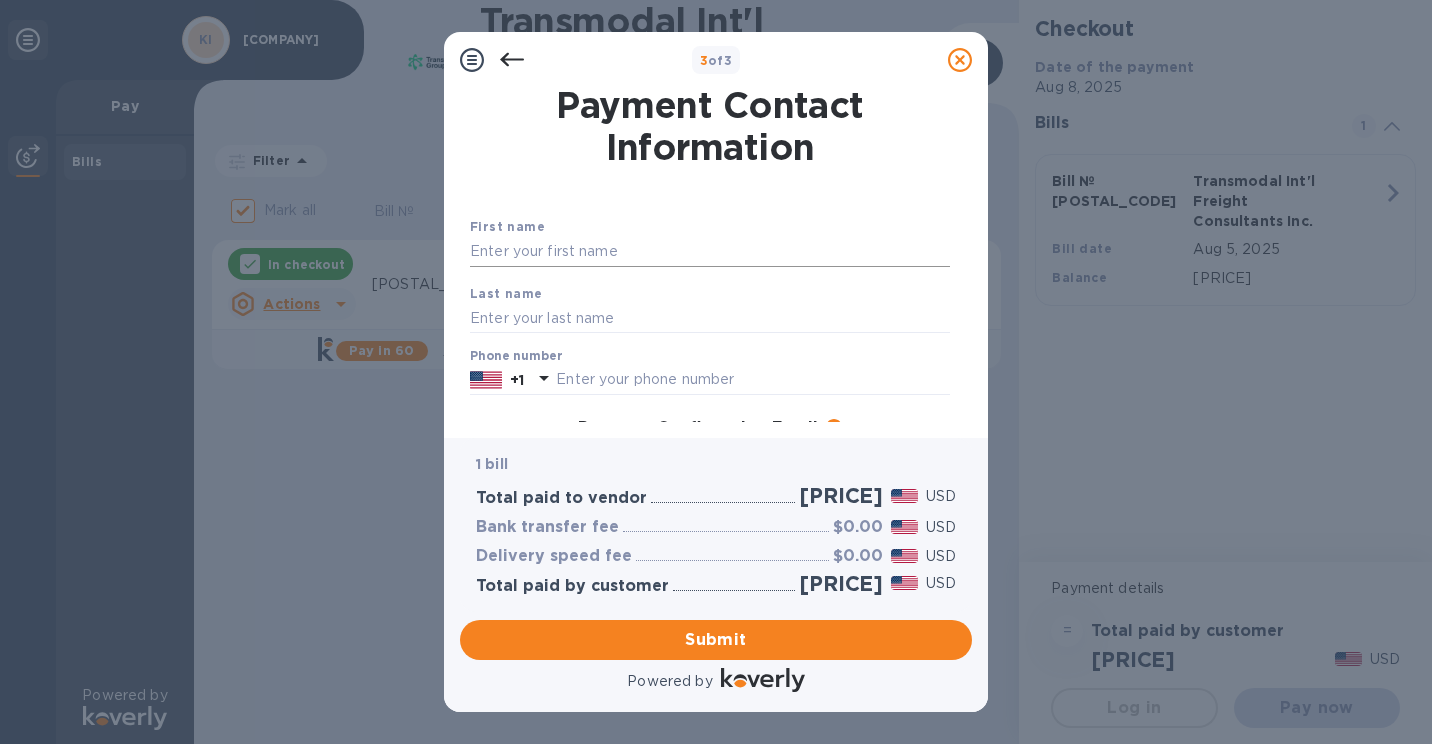 click at bounding box center (710, 252) 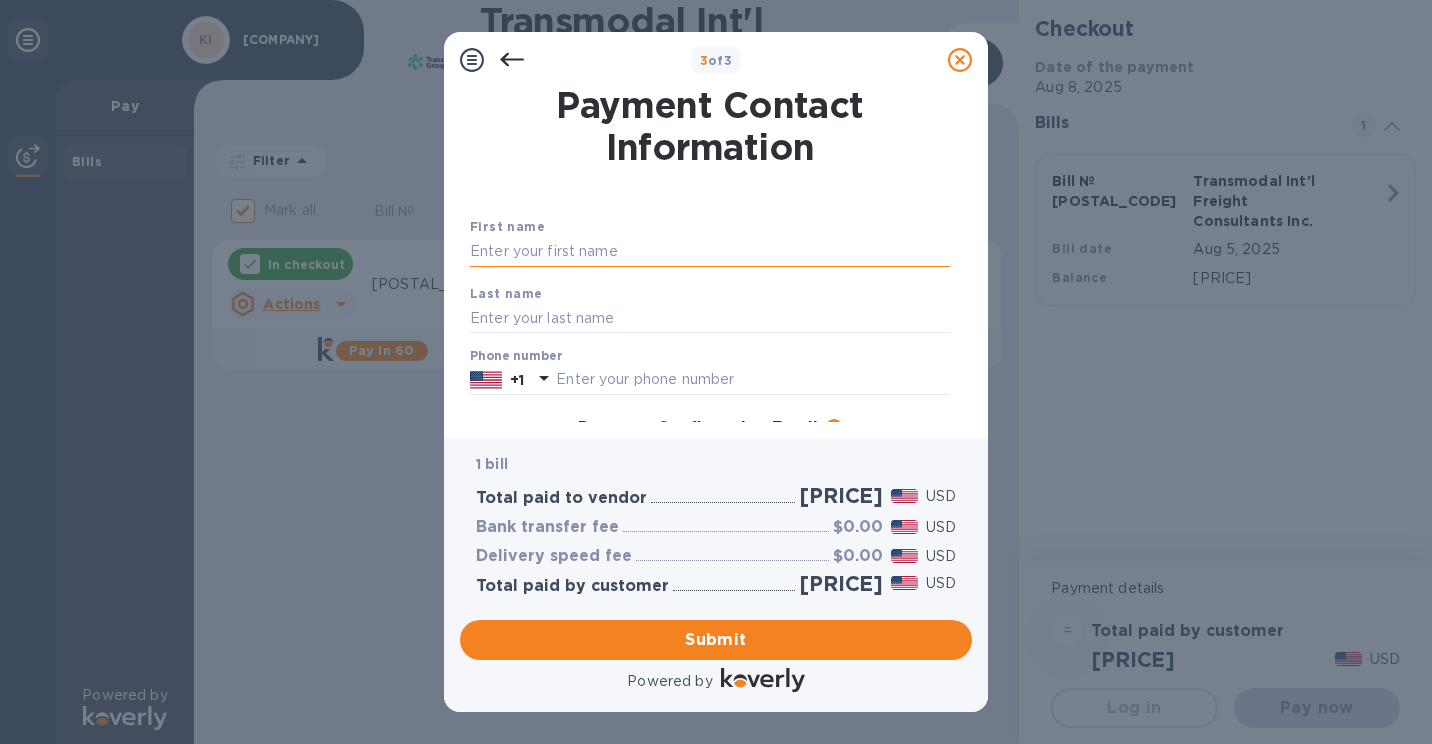 type on "[FIRST]" 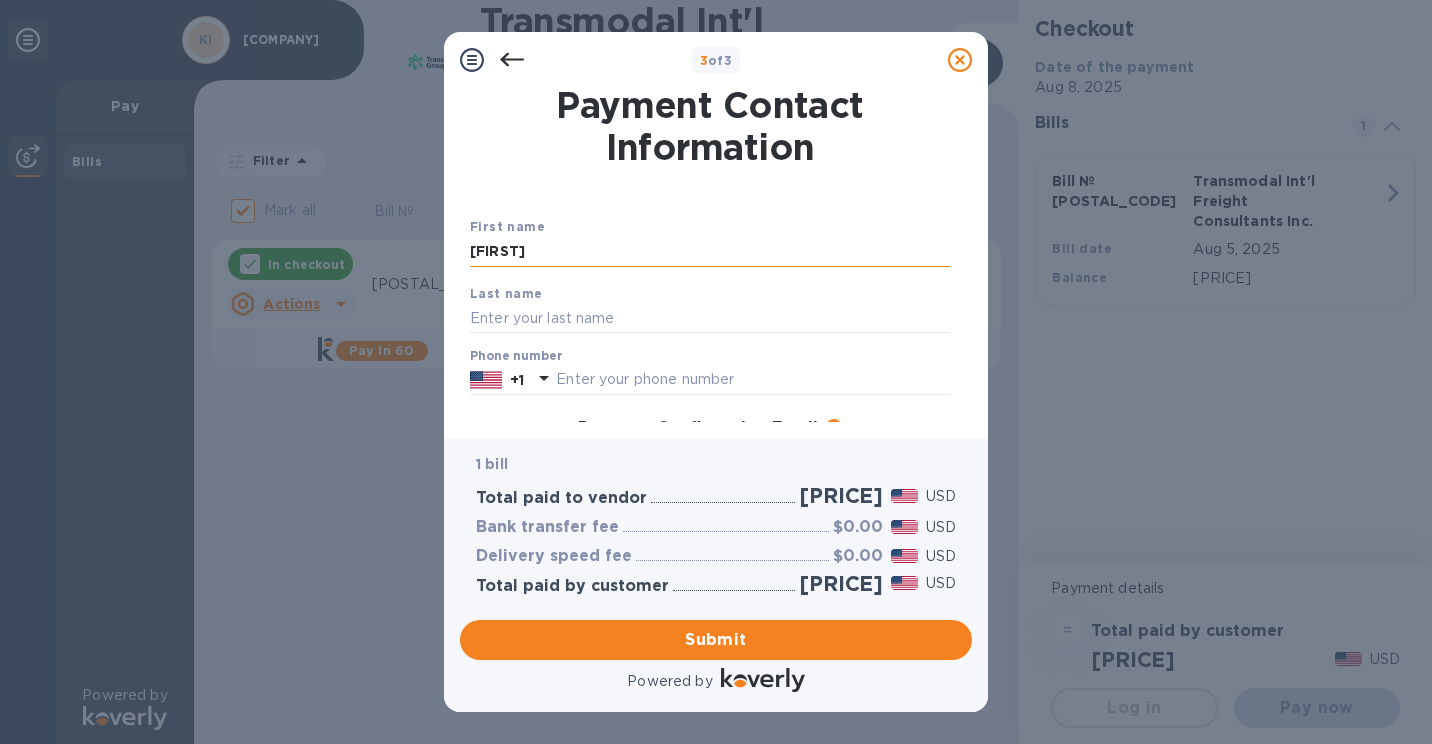 type on "[LAST]" 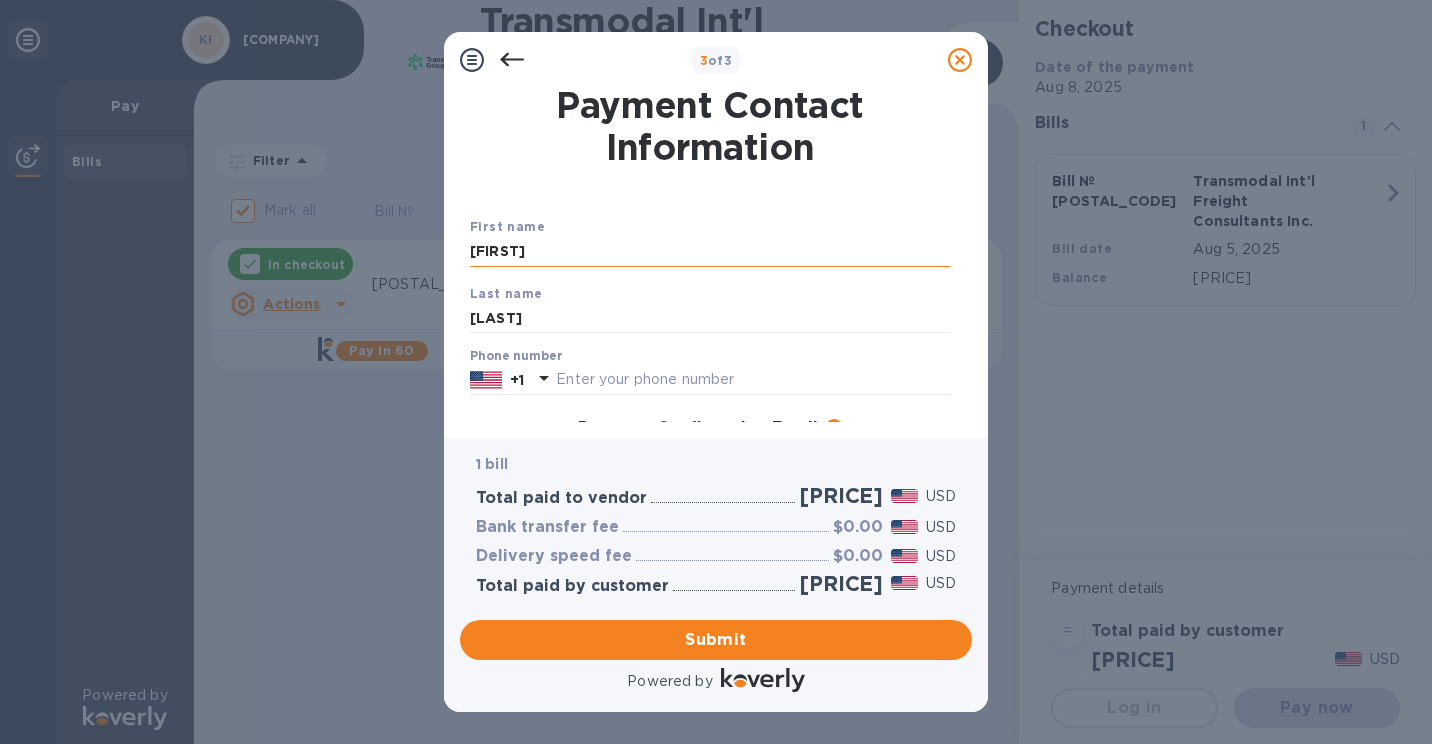 type on "[PHONE]" 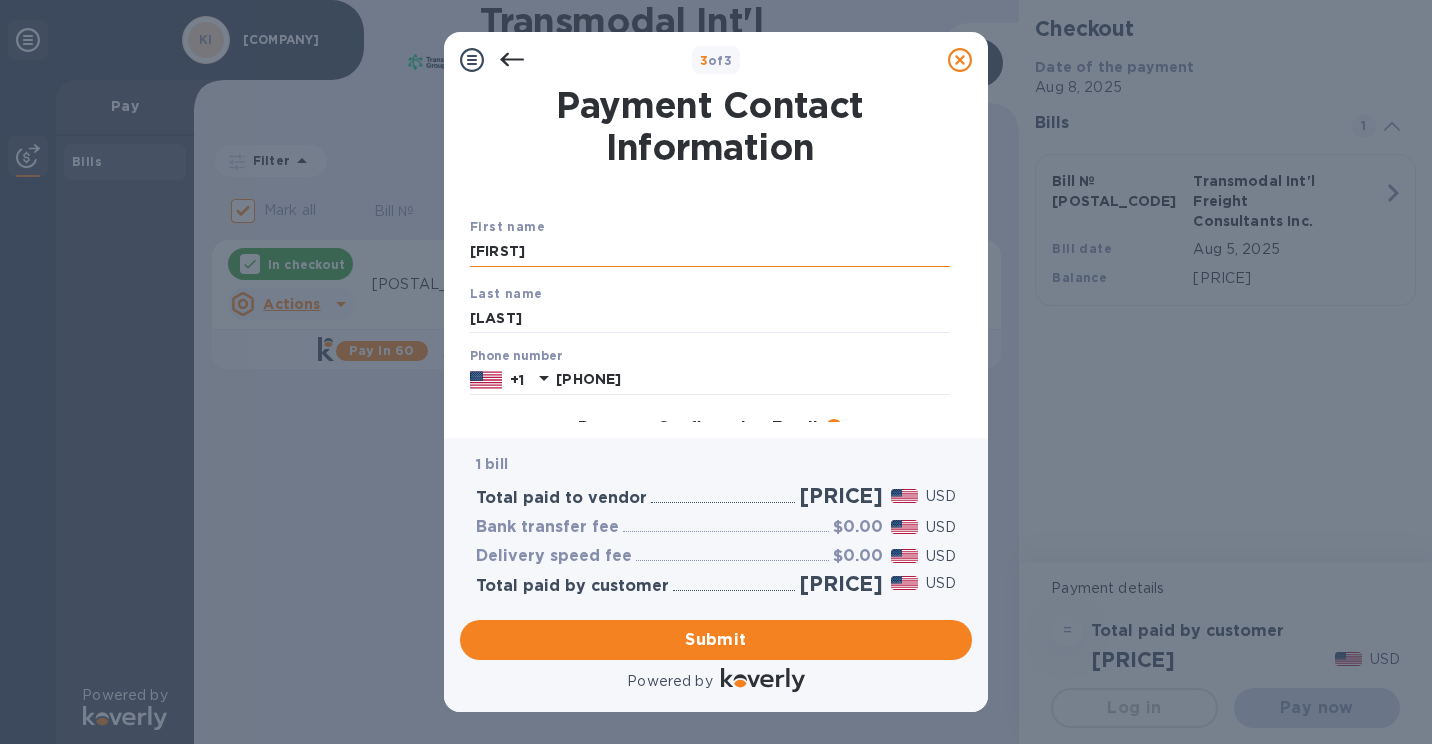 type on "[EMAIL]" 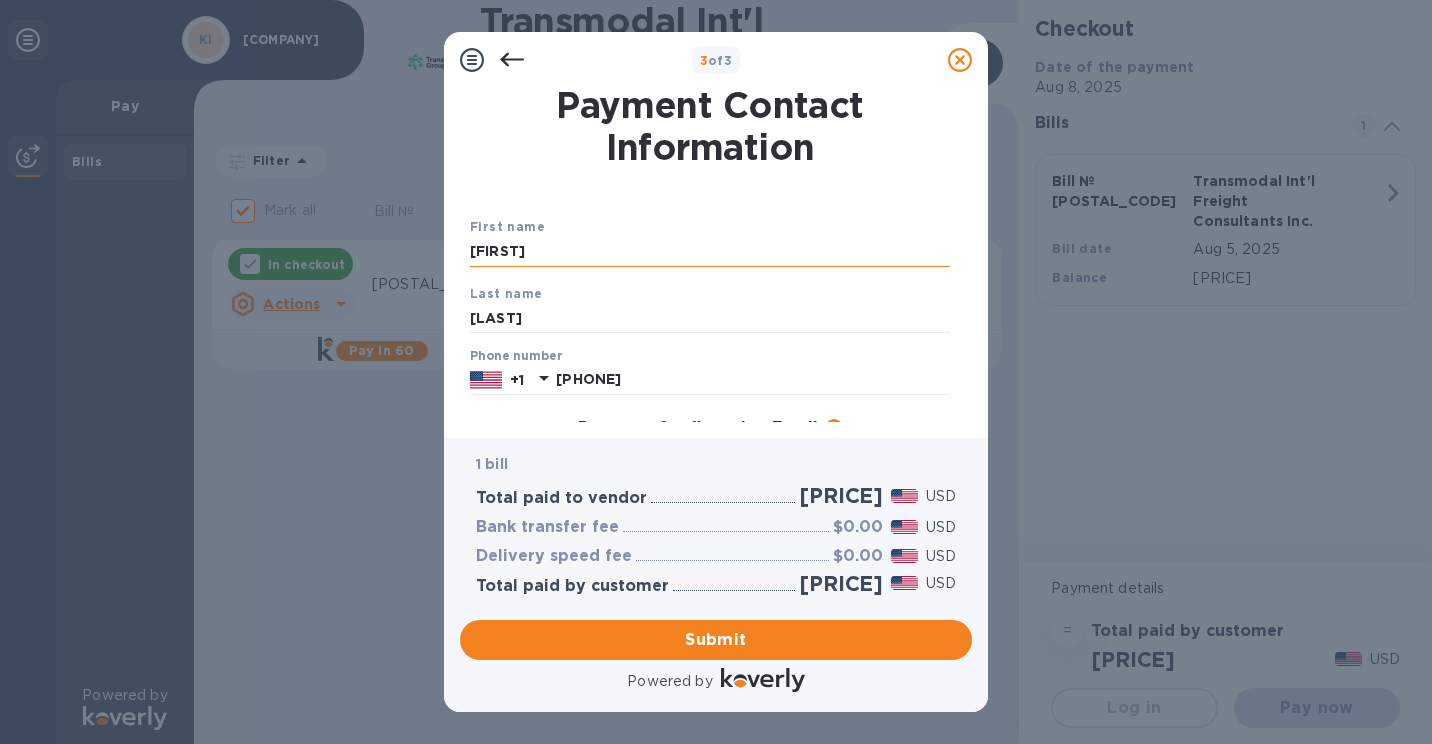 type on "[EMAIL]" 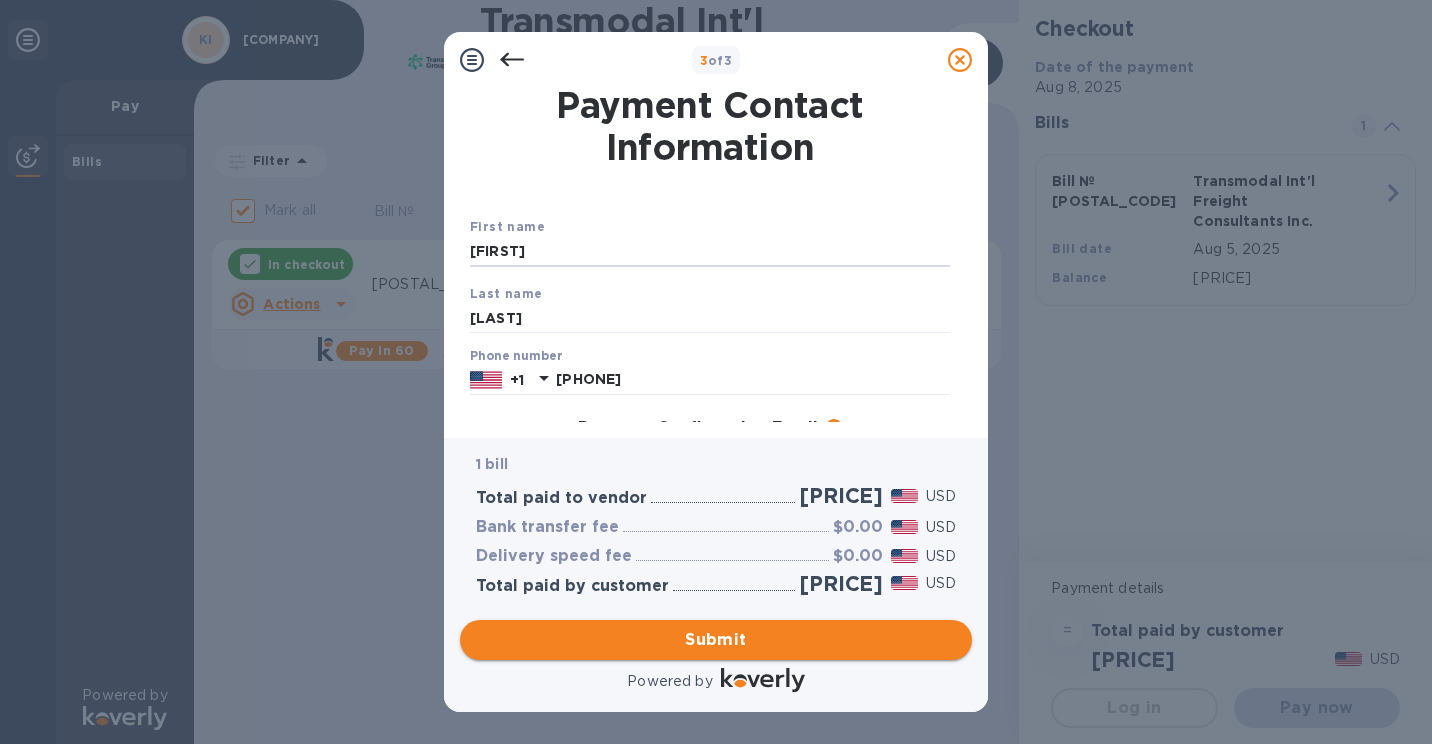 click on "Submit" at bounding box center [716, 640] 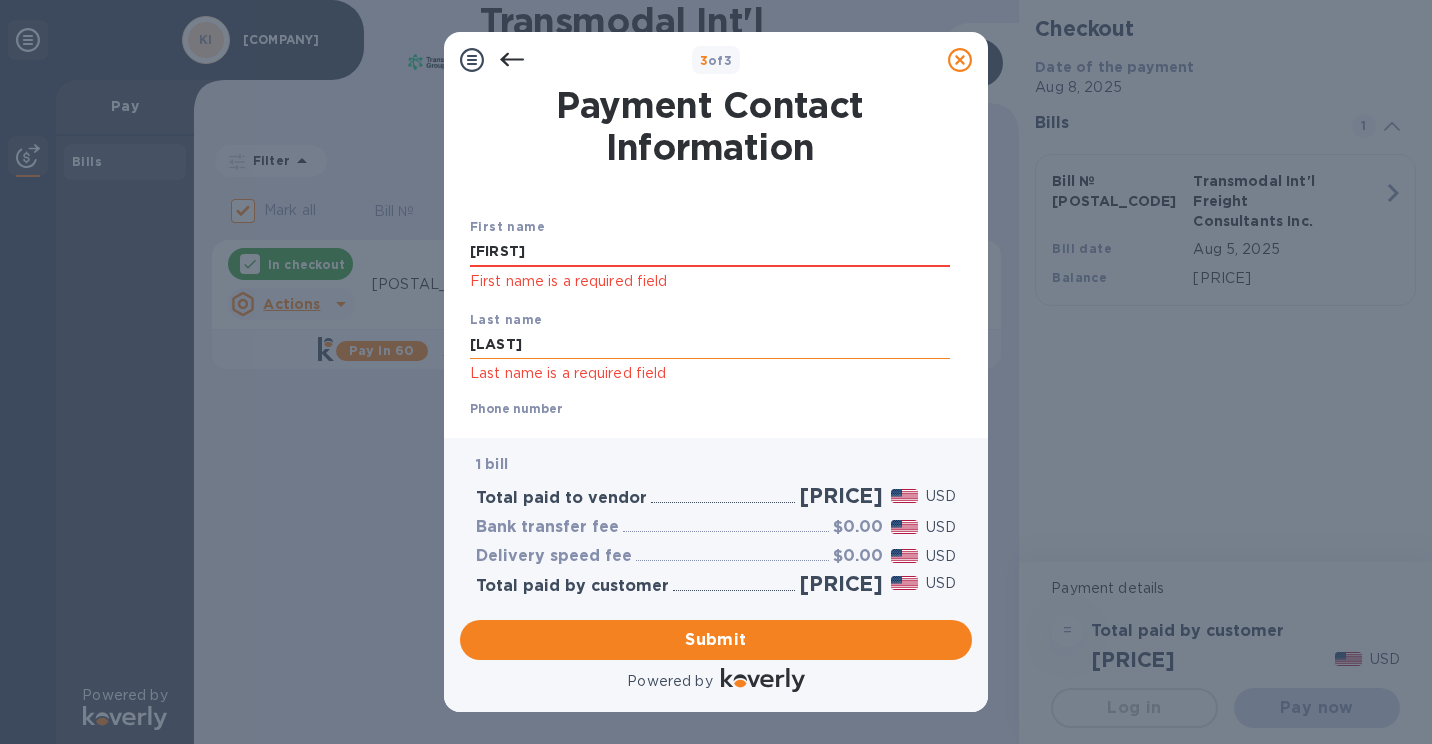 click on "[LAST]" at bounding box center (710, 345) 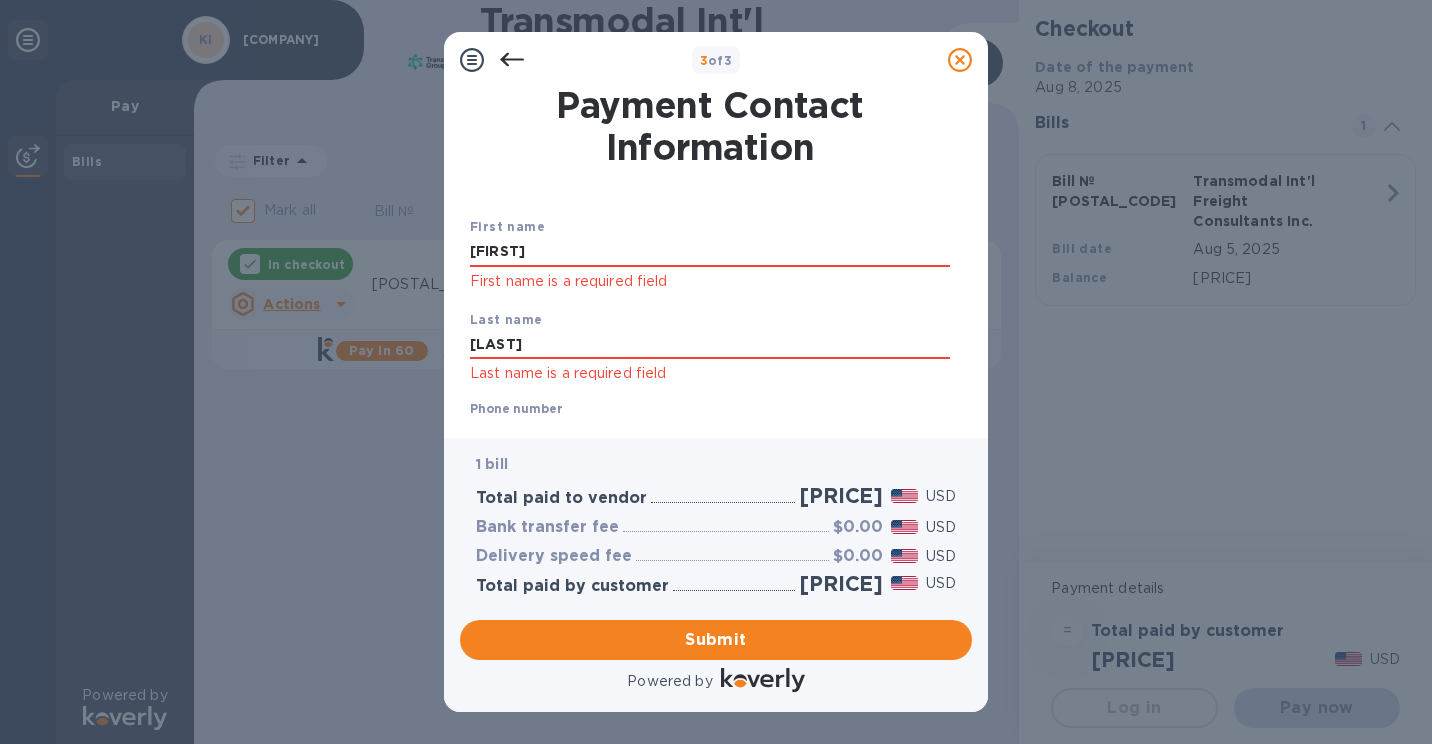 click on "[LAST]" at bounding box center (710, 347) 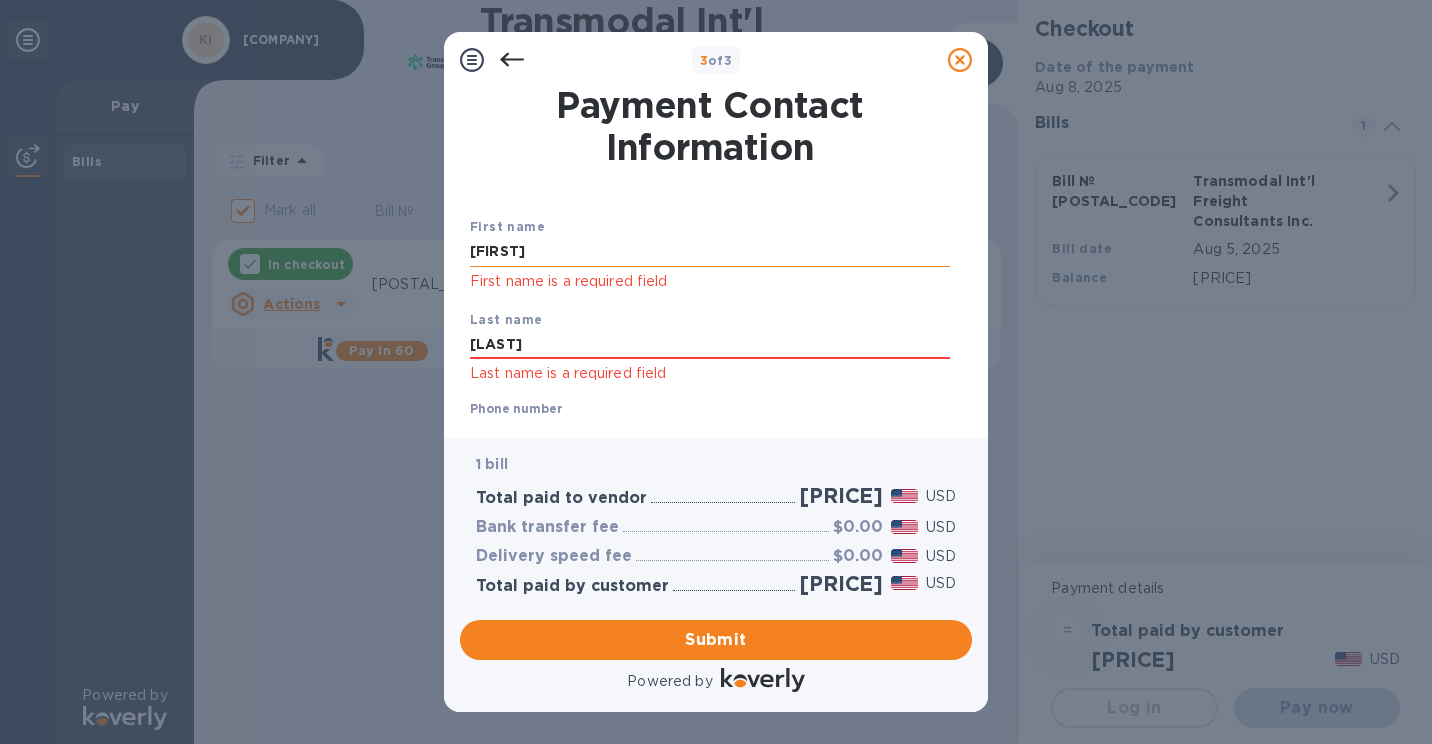 click on "[FIRST]" at bounding box center [710, 252] 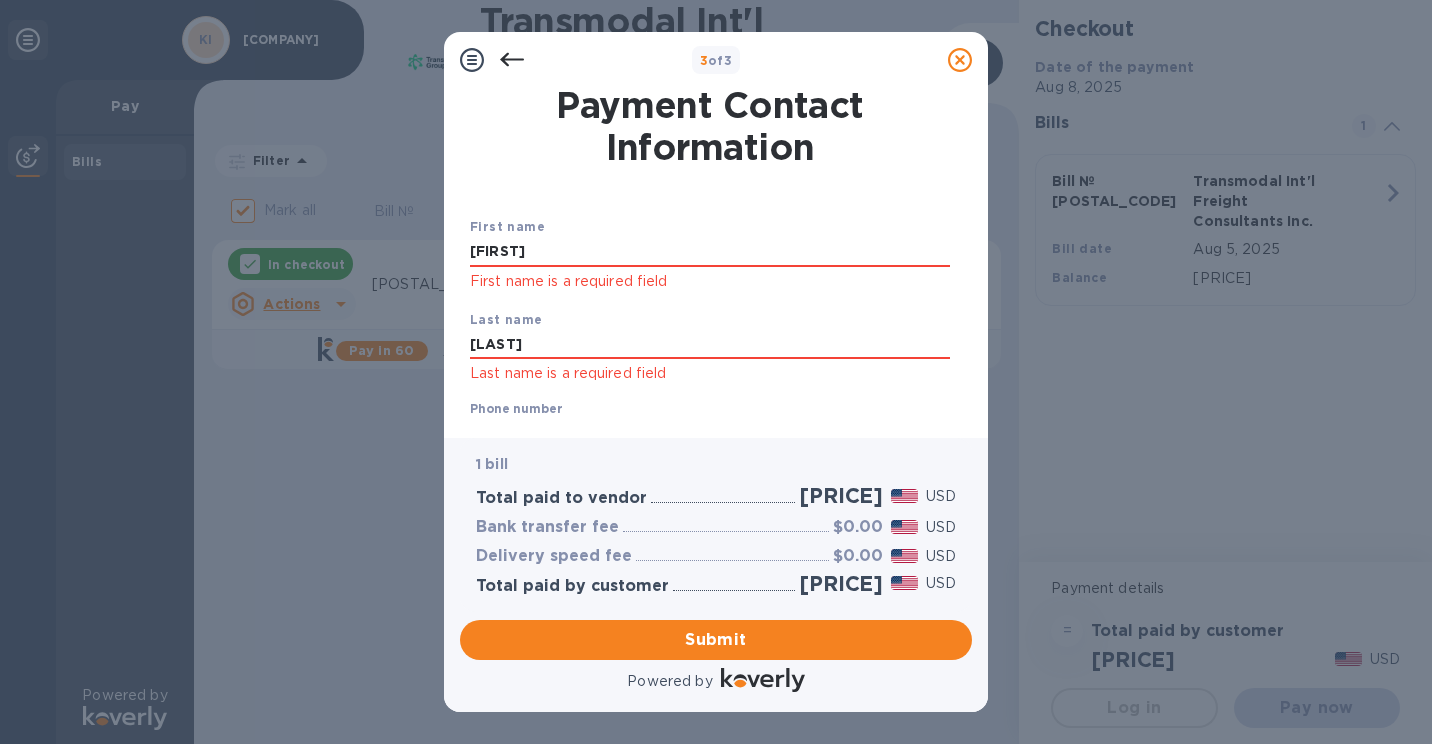 drag, startPoint x: 599, startPoint y: 249, endPoint x: 416, endPoint y: 250, distance: 183.00273 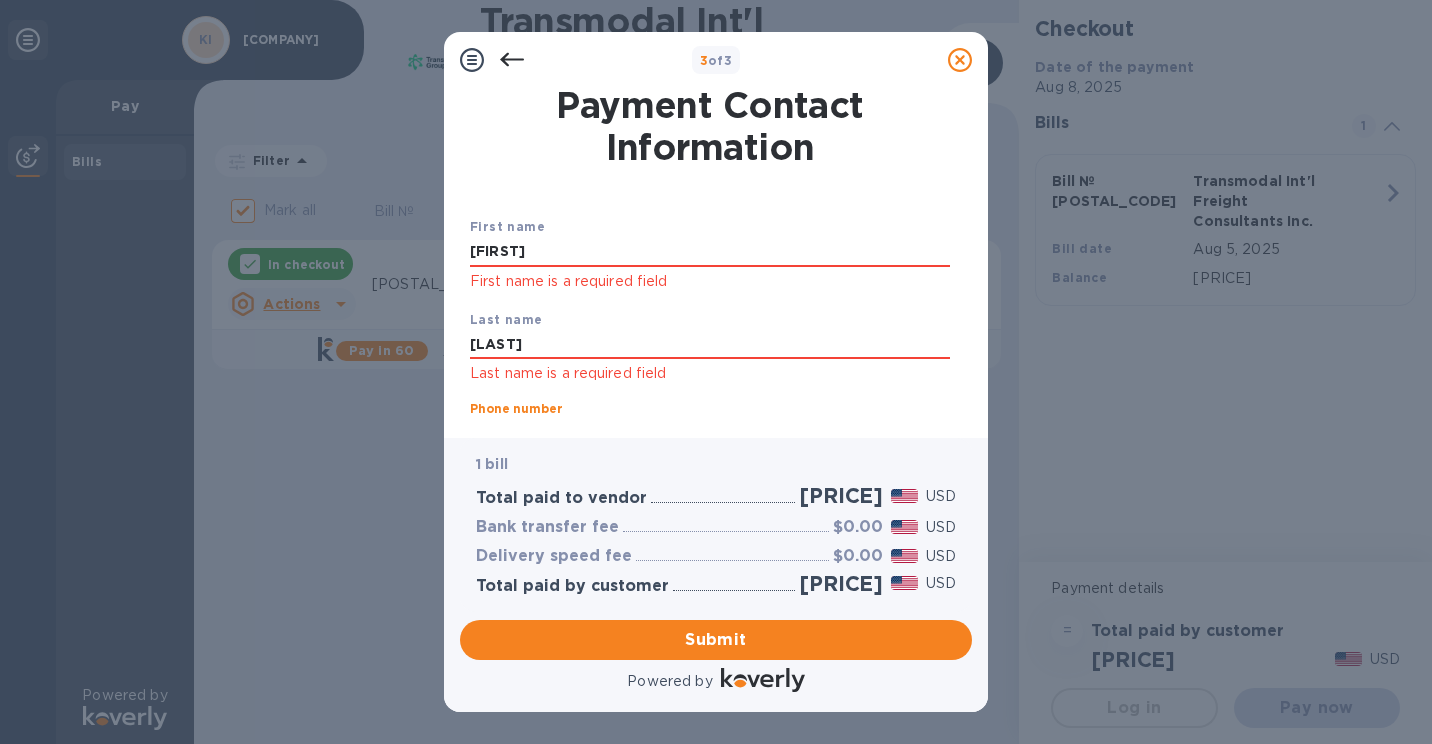 scroll, scrollTop: 25, scrollLeft: 0, axis: vertical 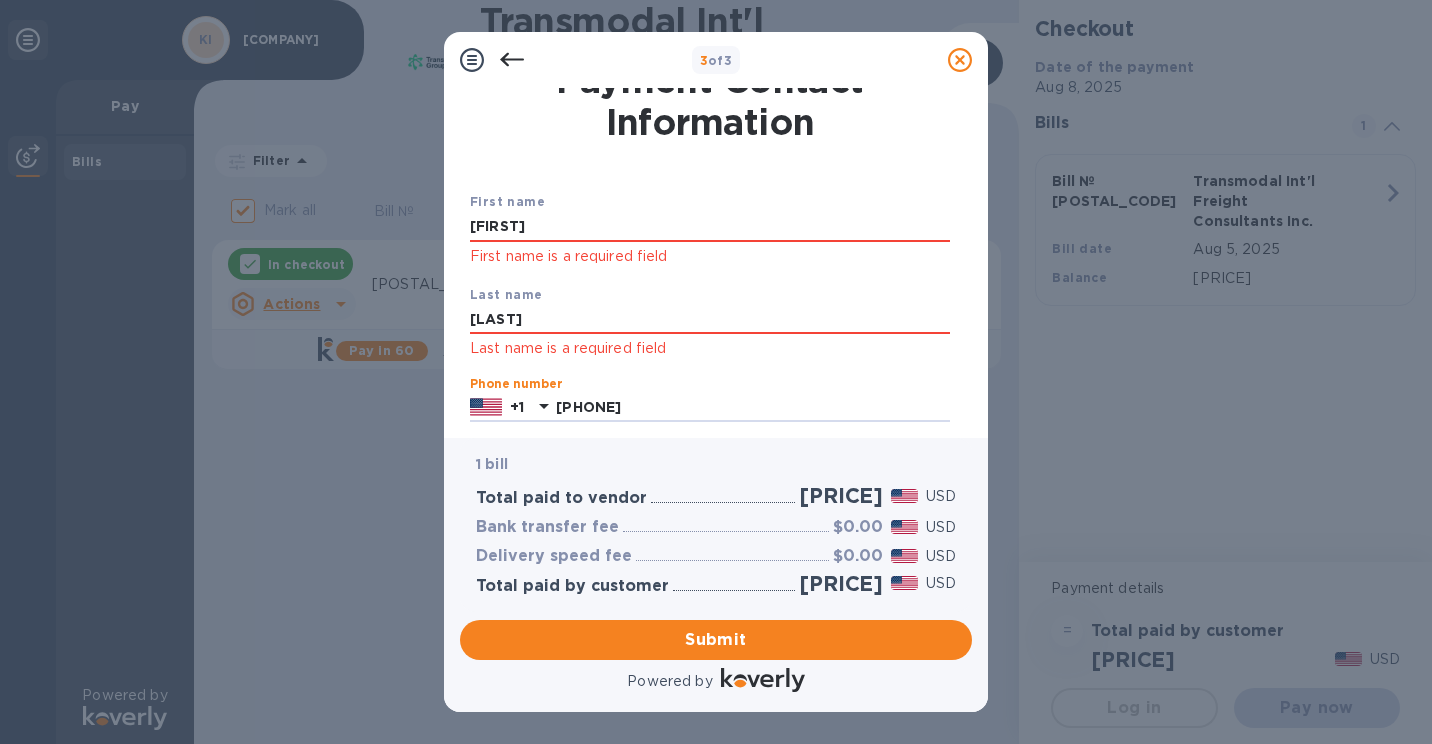 click on "[PRICE] [PRICE] [PRICE] [PRICE]" at bounding box center (716, 524) 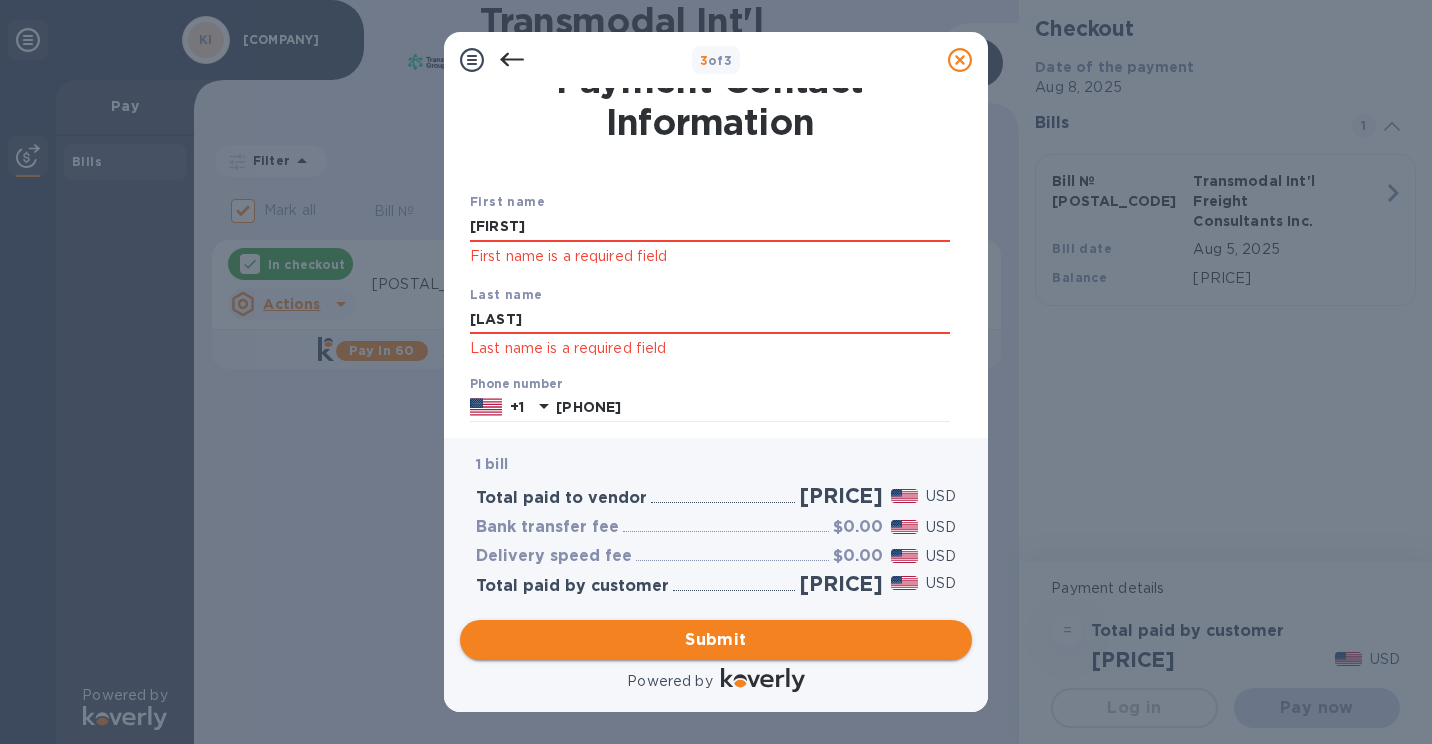 click on "Submit" at bounding box center (716, 640) 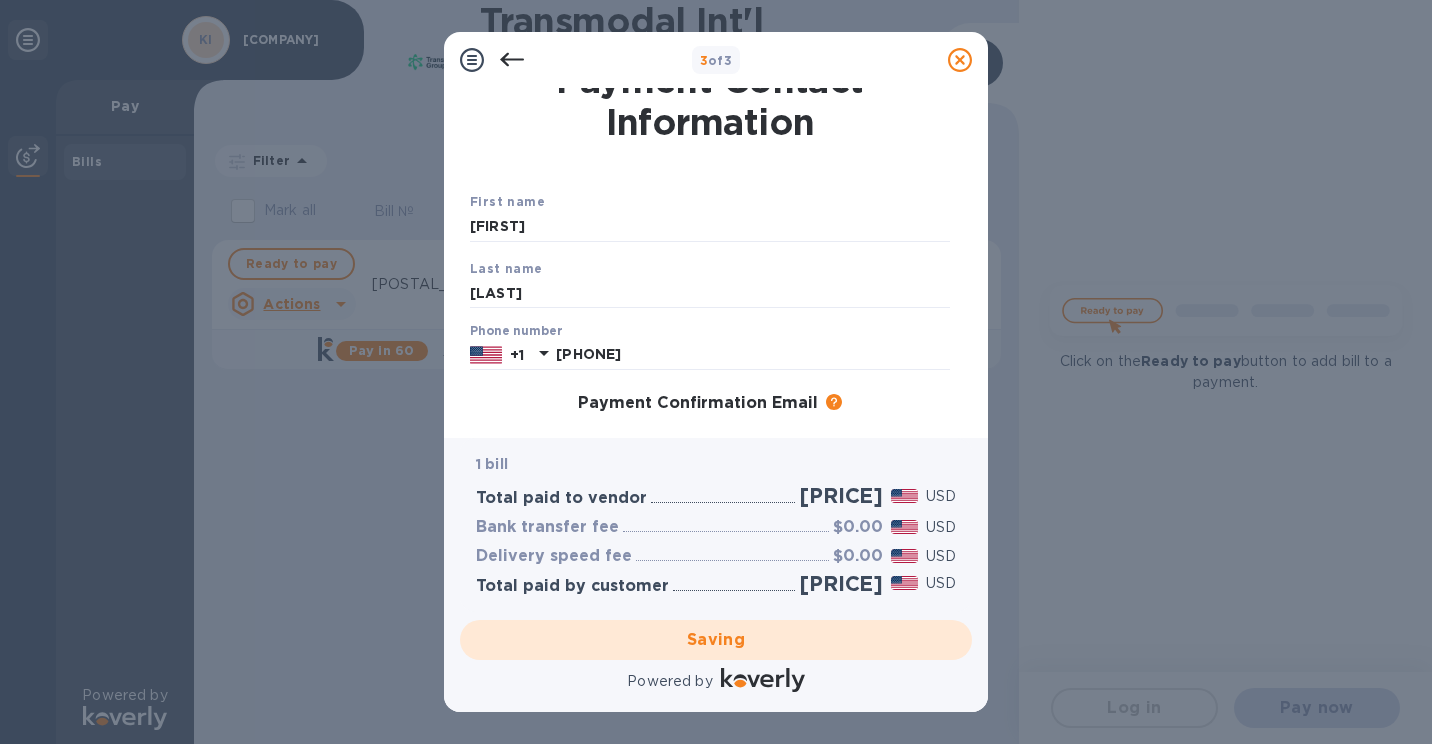 checkbox on "false" 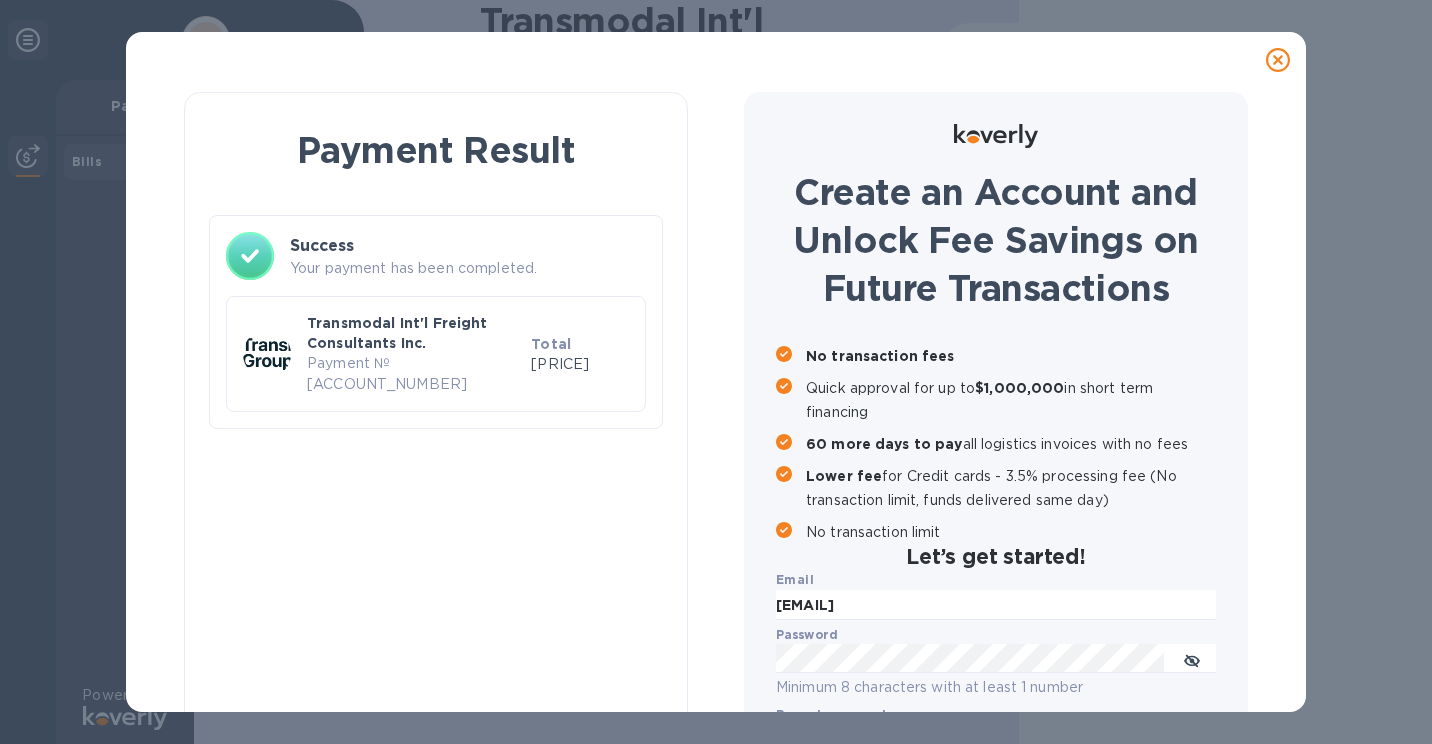 scroll, scrollTop: 100, scrollLeft: 0, axis: vertical 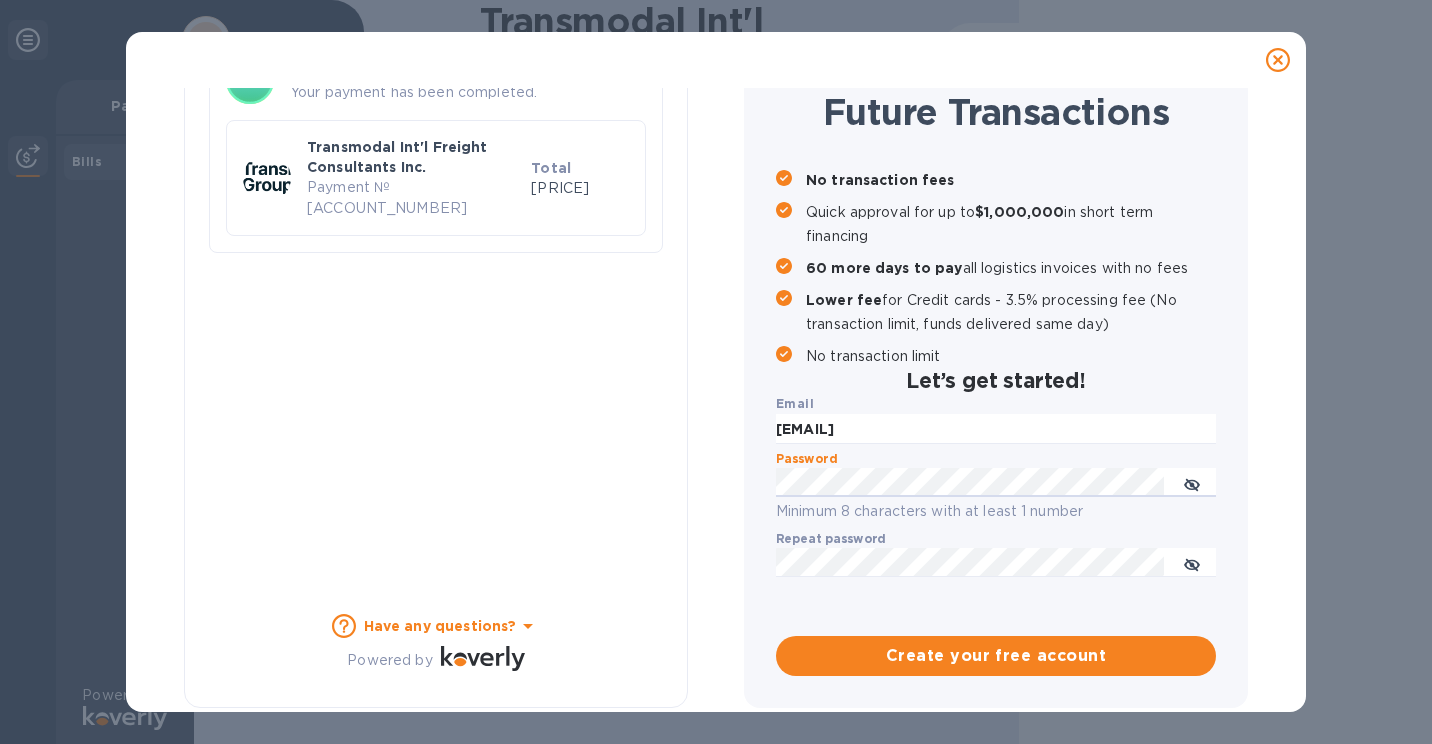 type 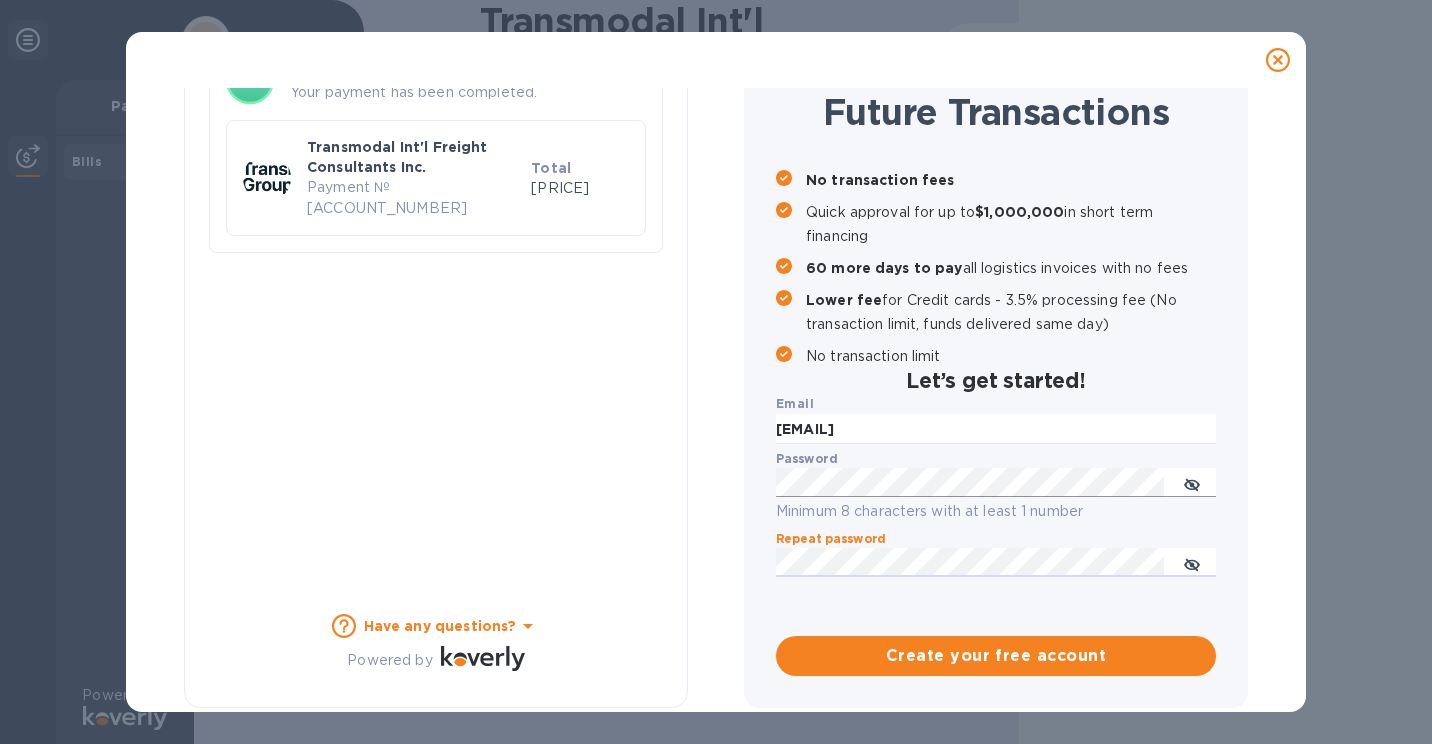 click 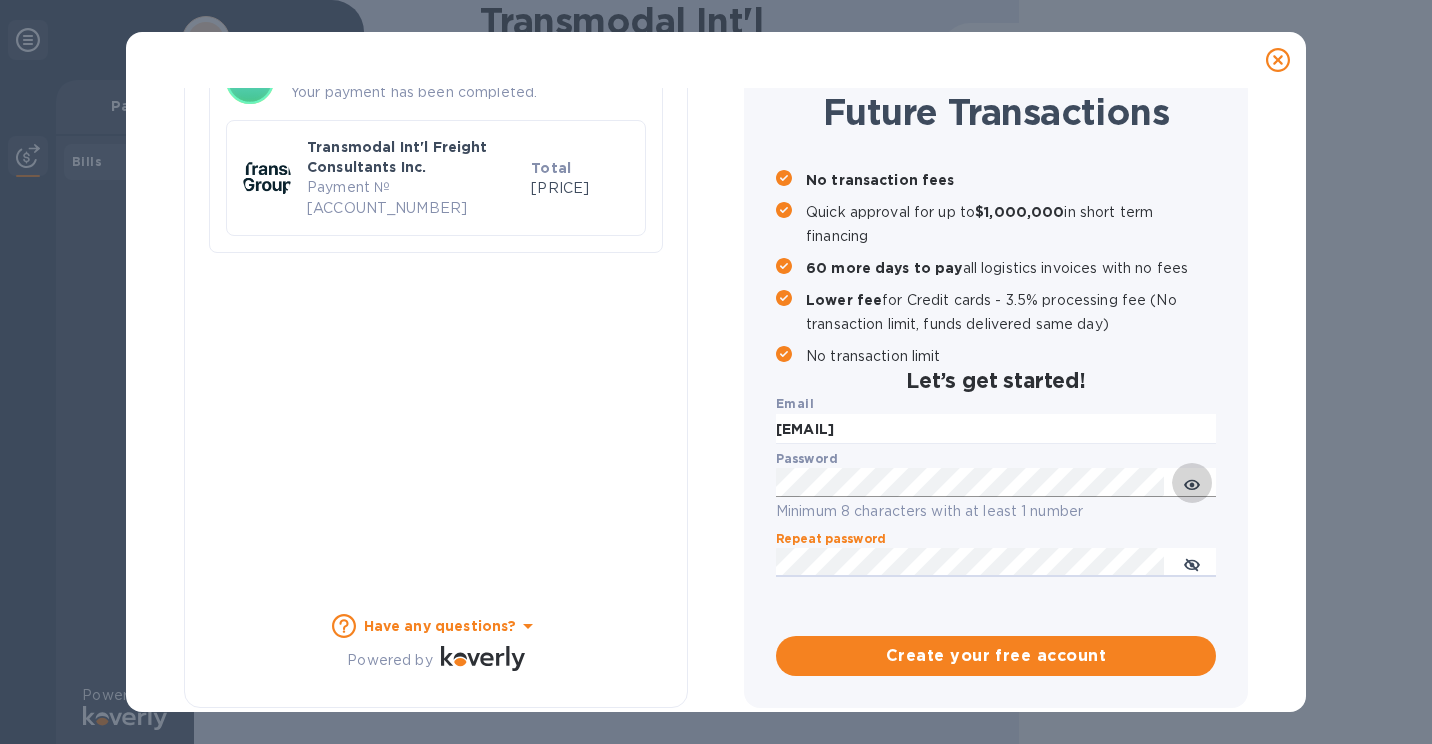 click 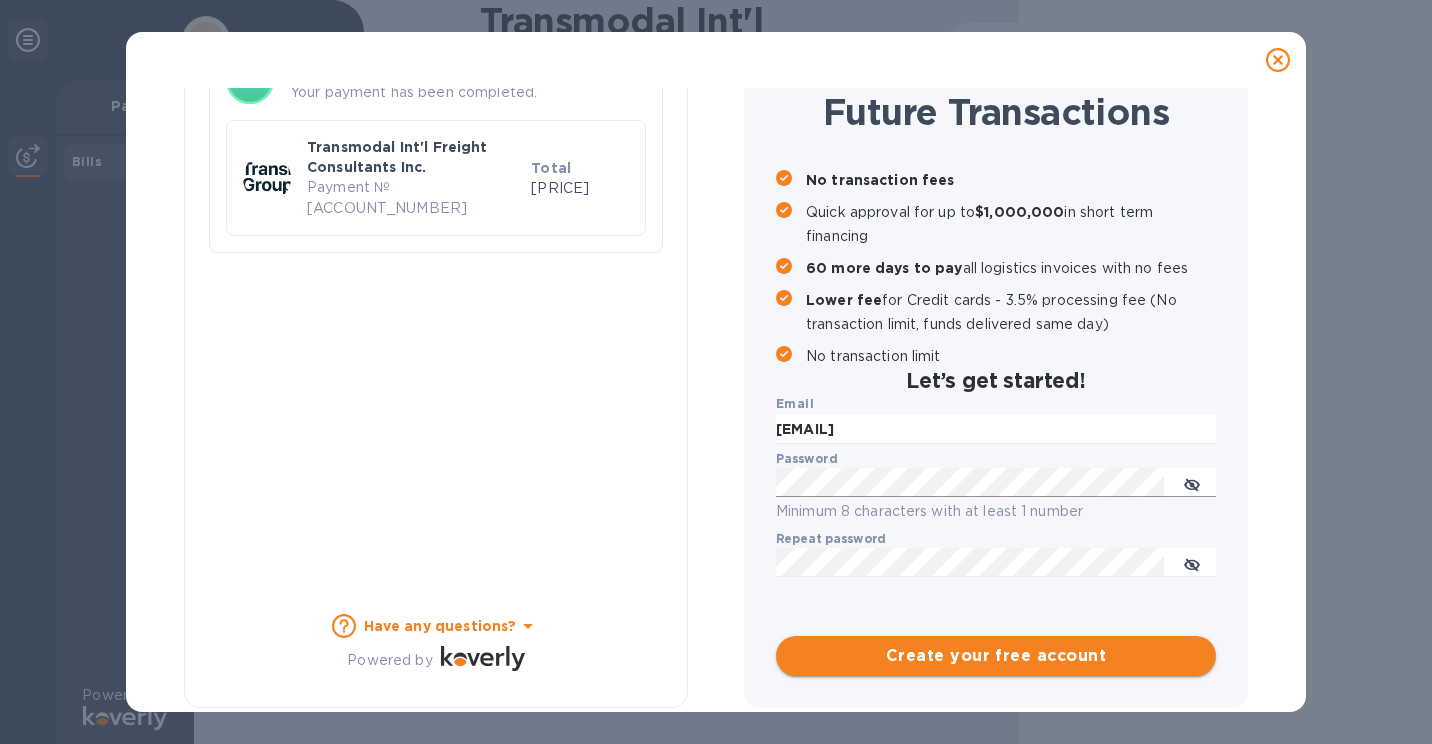 click on "Create your free account" at bounding box center [996, 656] 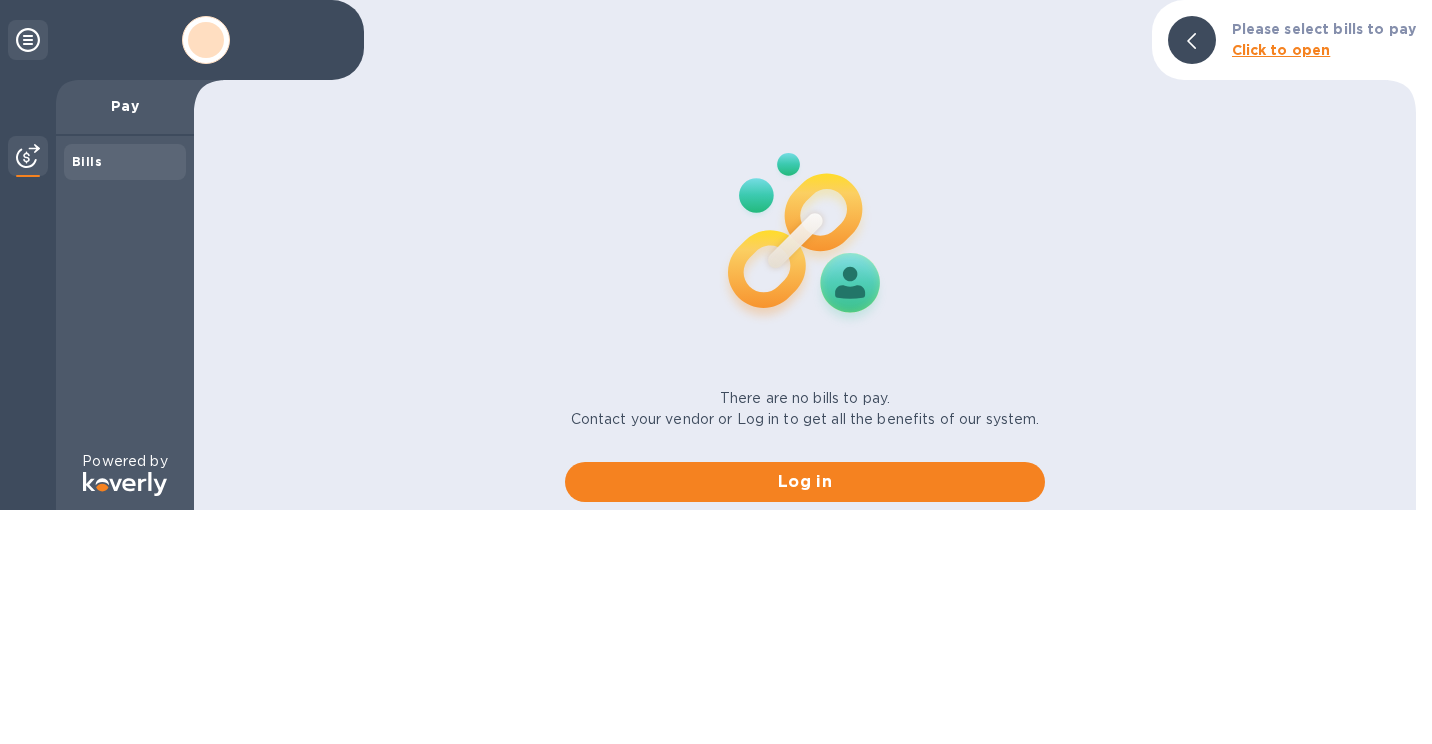 scroll, scrollTop: 0, scrollLeft: 0, axis: both 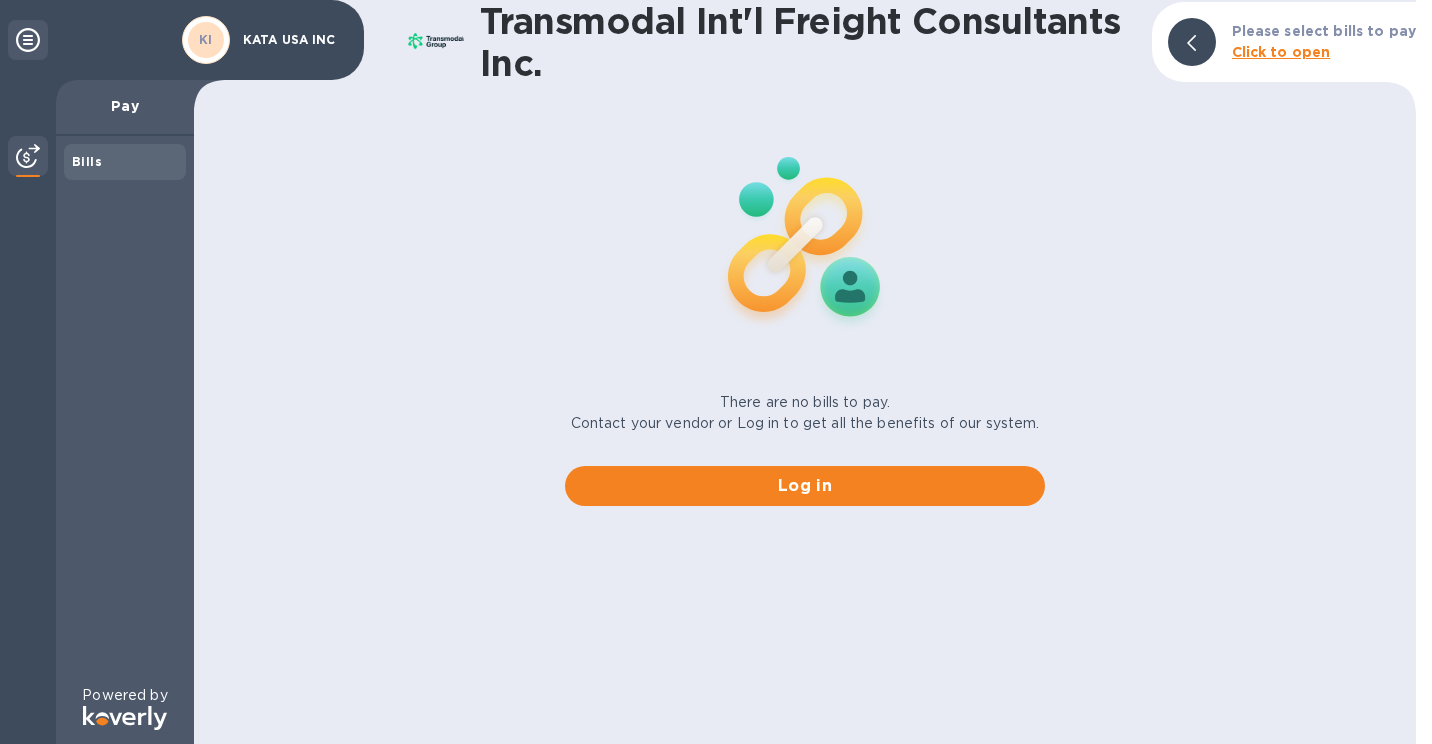 click on "Pay" at bounding box center [125, 106] 